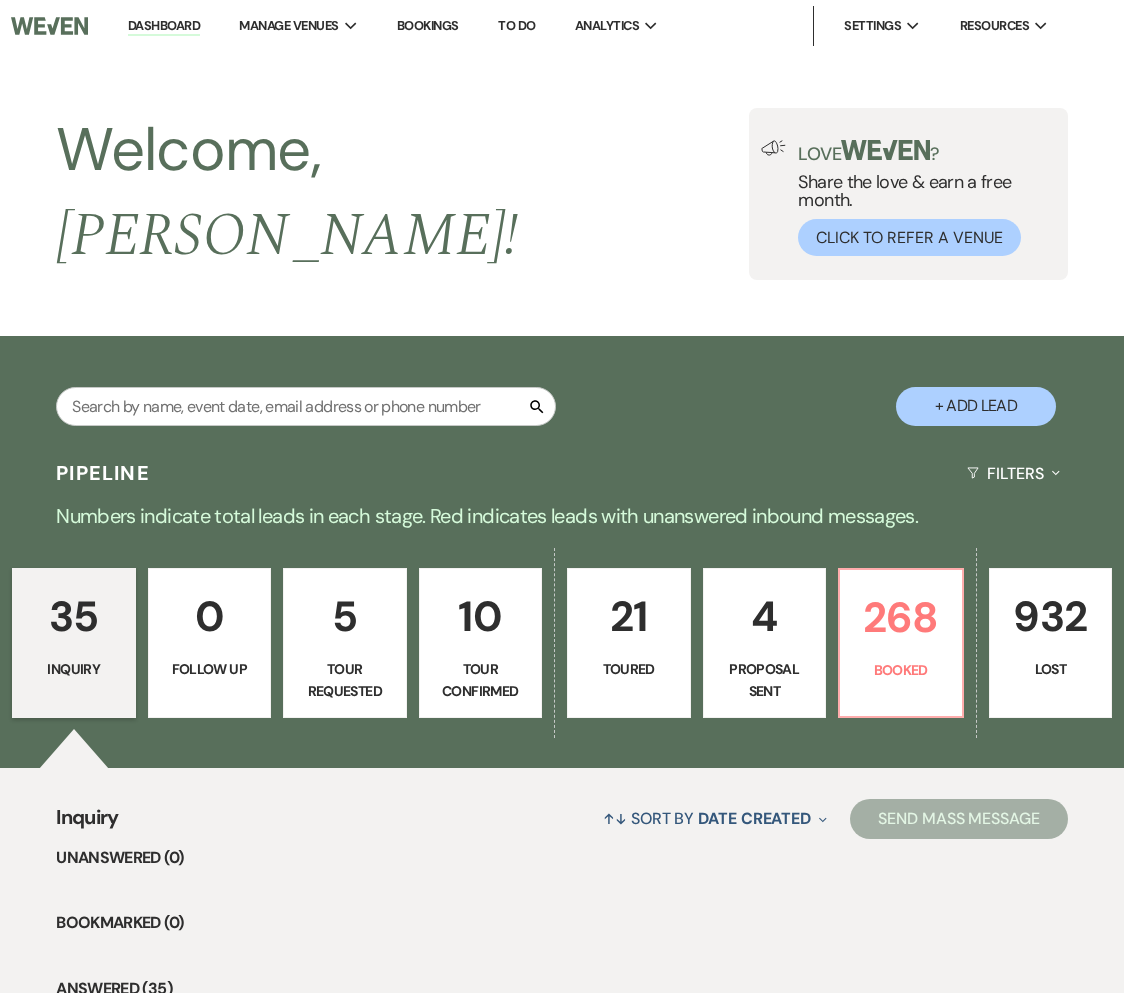 scroll, scrollTop: 0, scrollLeft: 0, axis: both 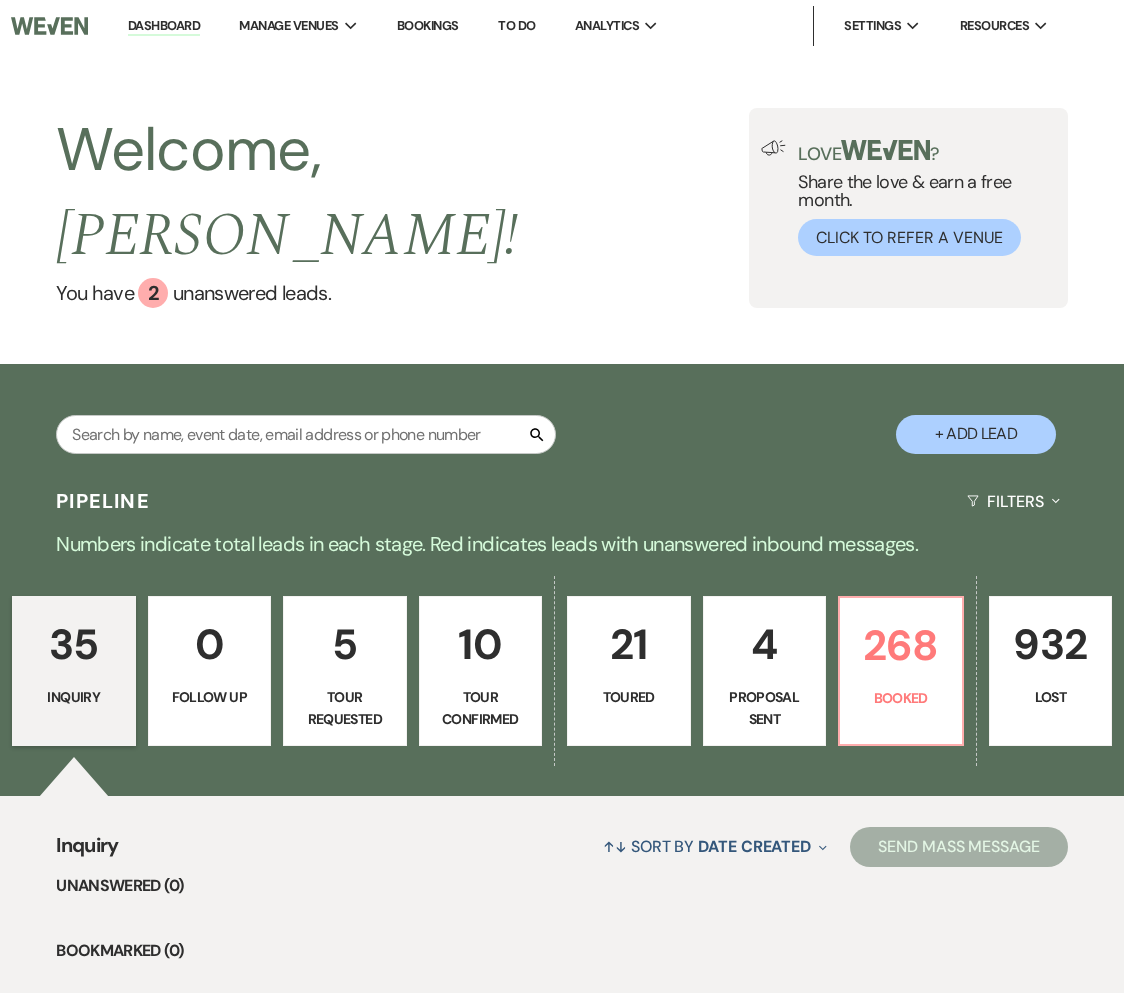 click on "Bookings" at bounding box center (428, 25) 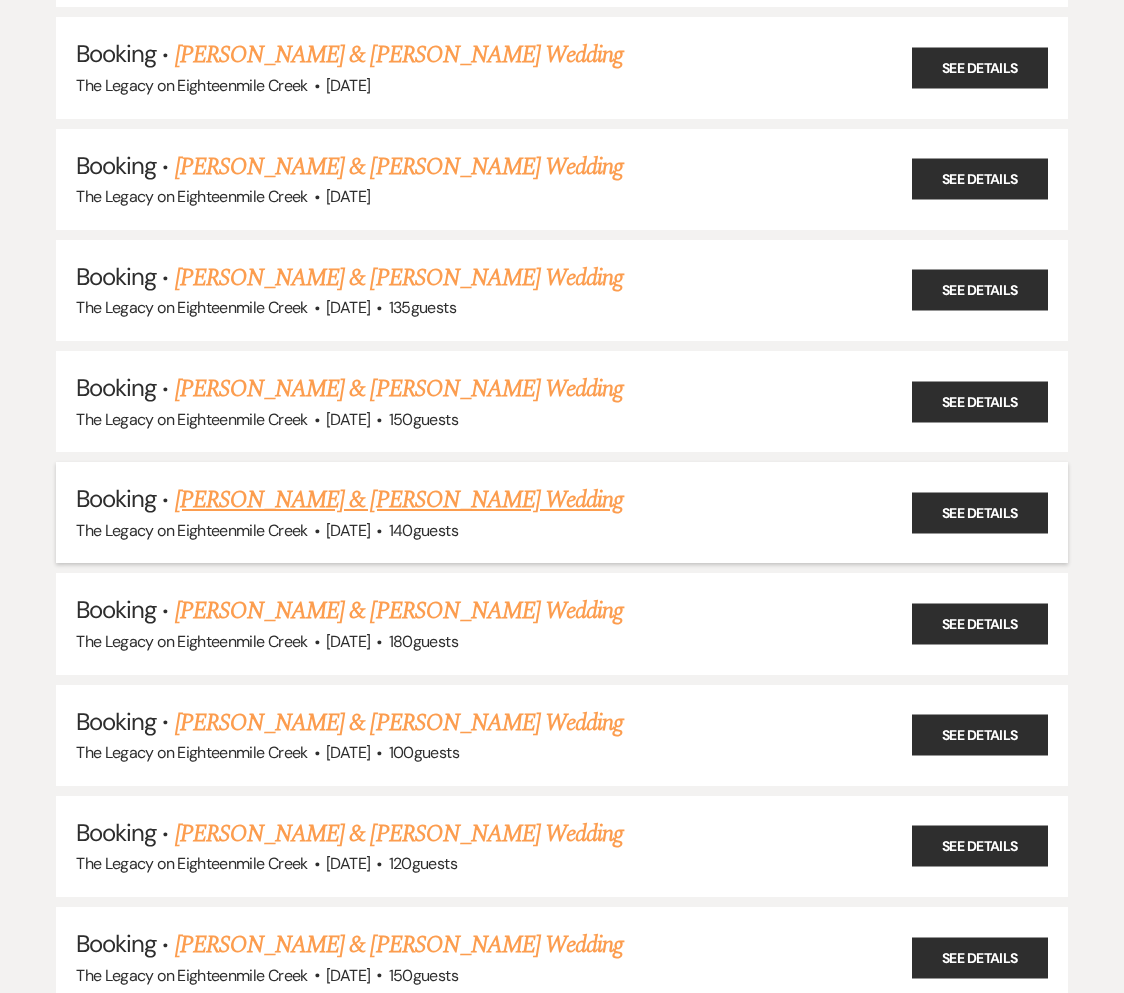 scroll, scrollTop: 9011, scrollLeft: 0, axis: vertical 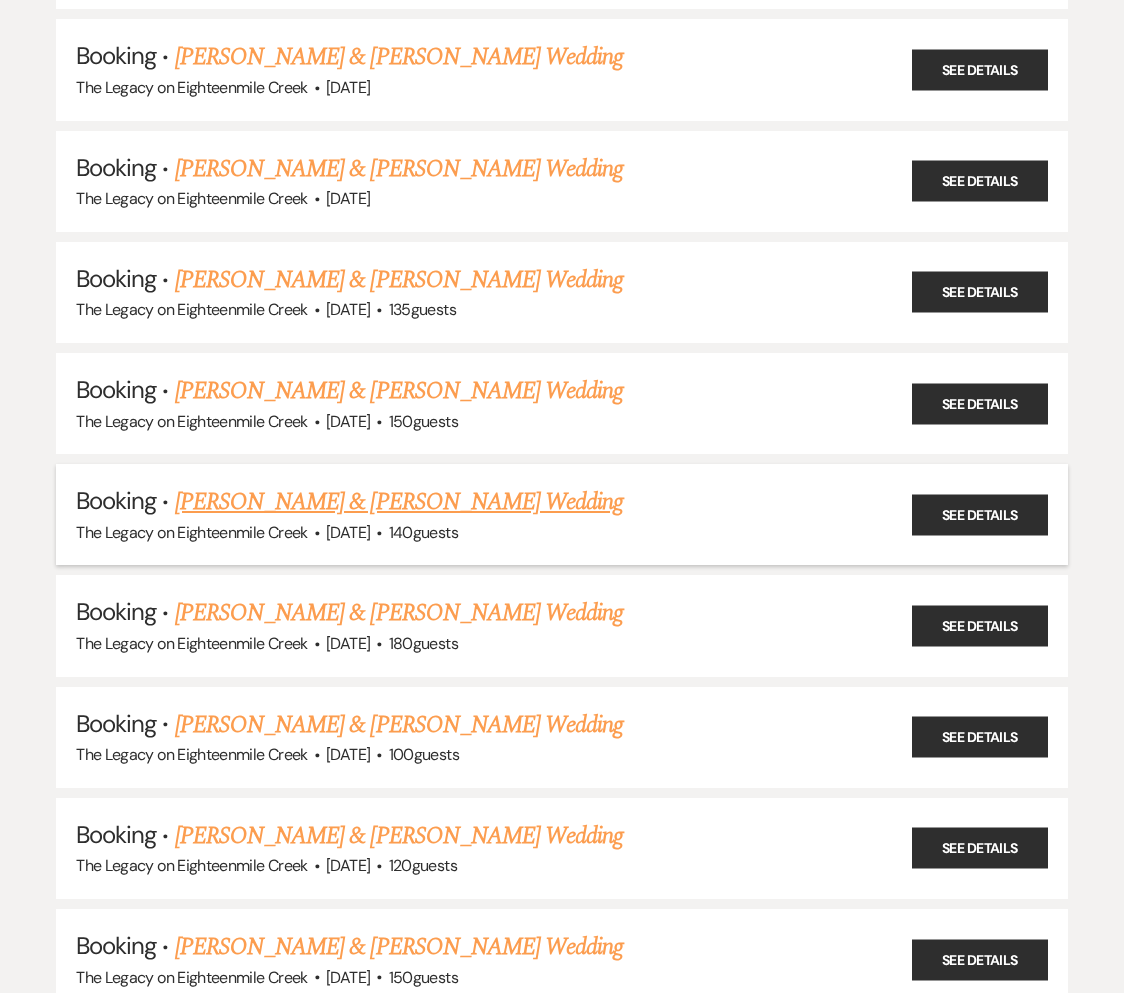 click on "[PERSON_NAME] & [PERSON_NAME] Wedding" at bounding box center (399, 502) 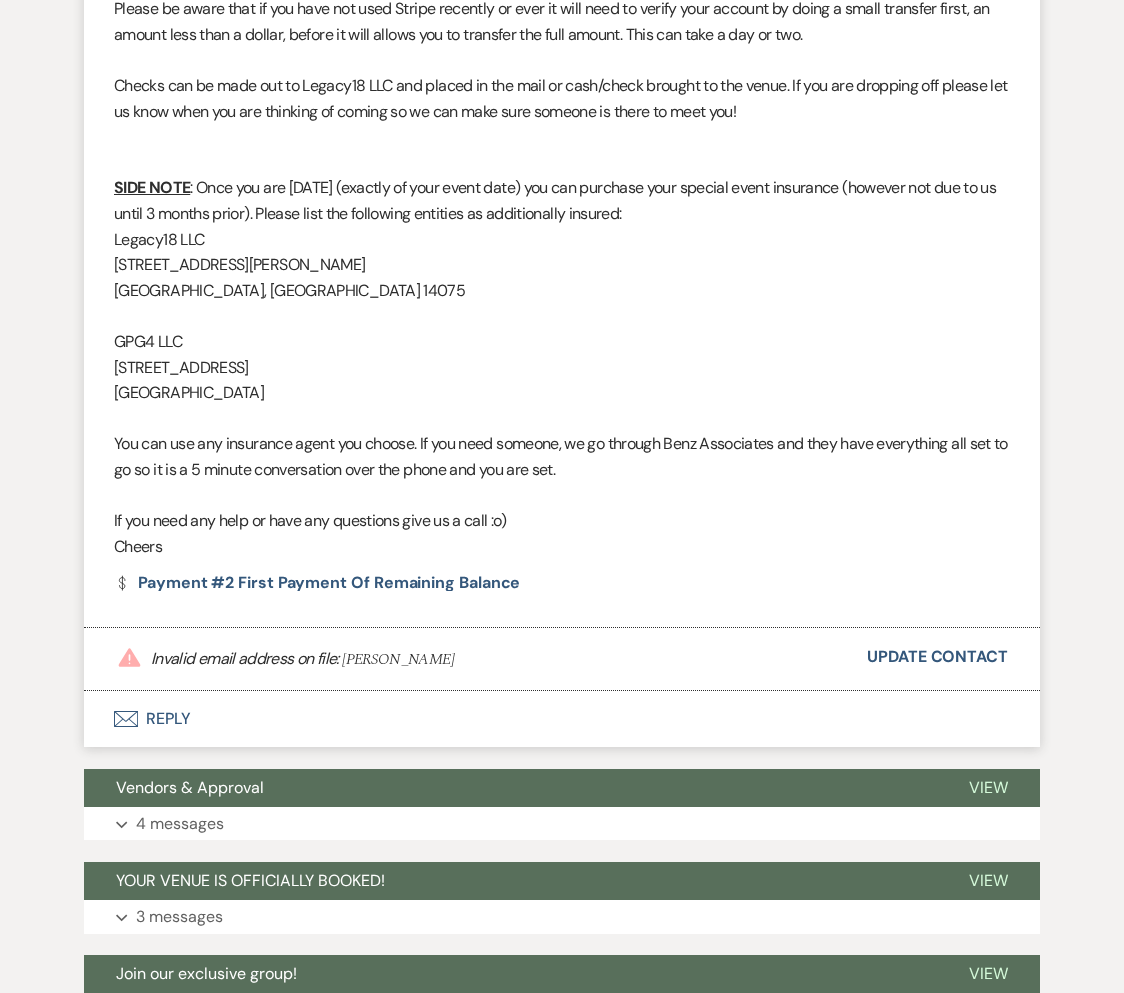 scroll, scrollTop: 1152, scrollLeft: 0, axis: vertical 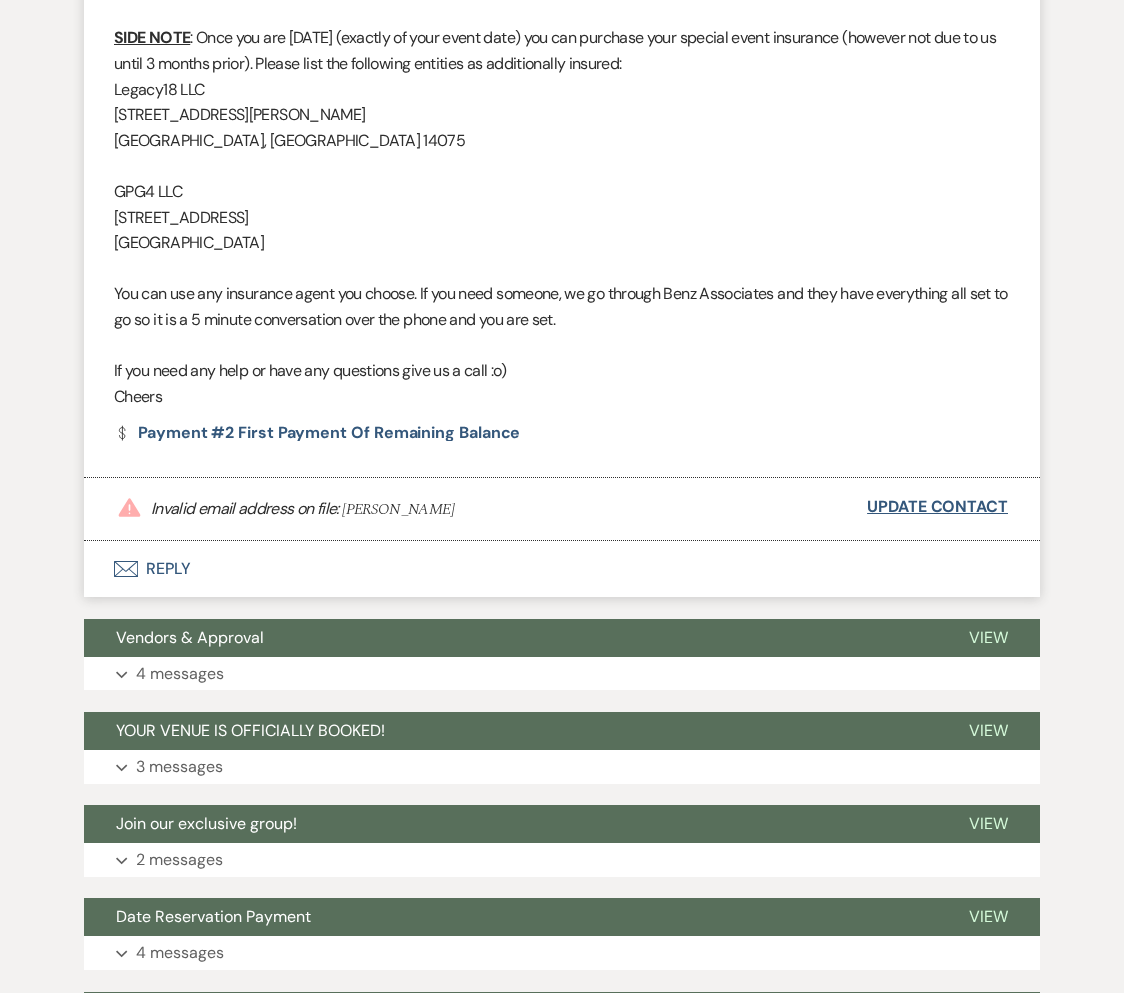 click on "Update Contact" at bounding box center (937, 507) 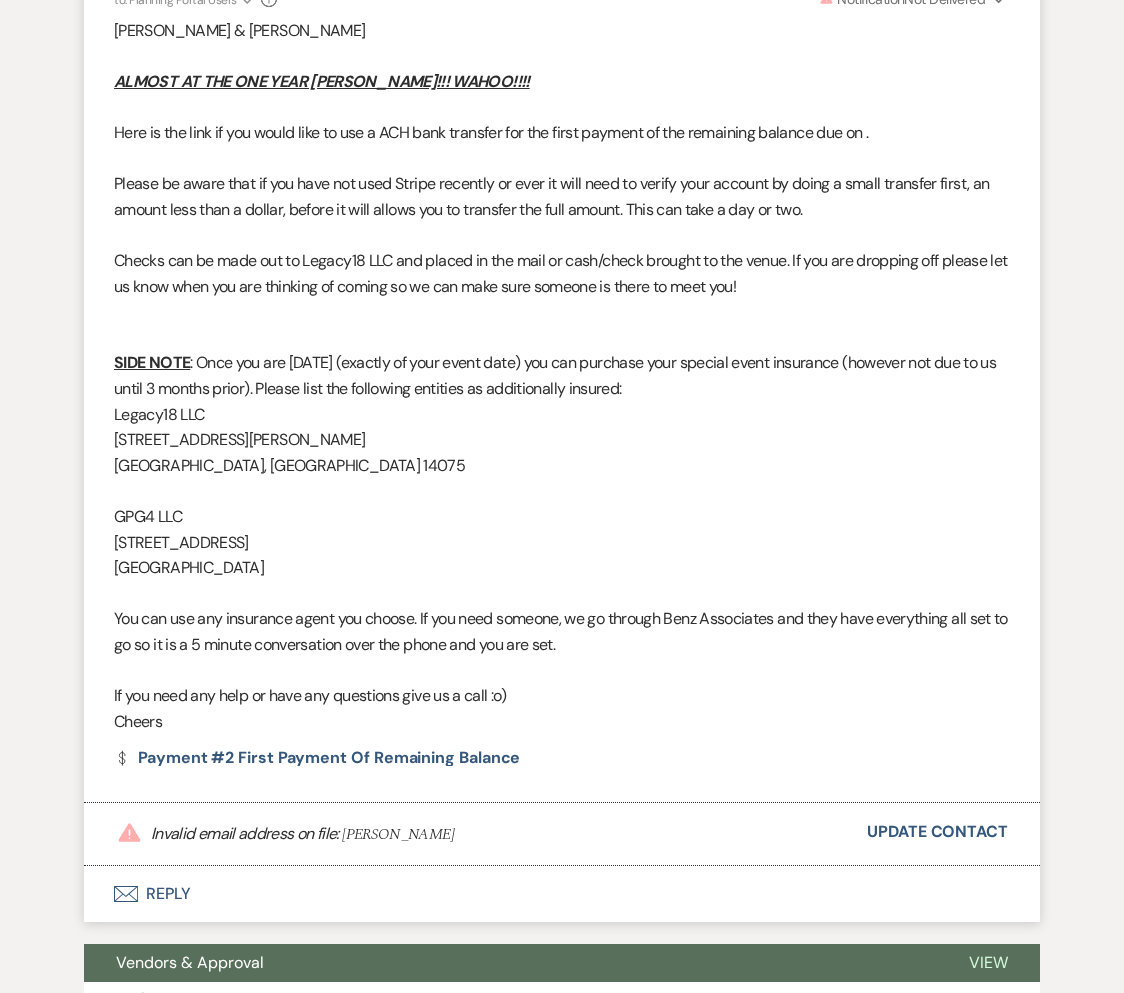scroll, scrollTop: 0, scrollLeft: 0, axis: both 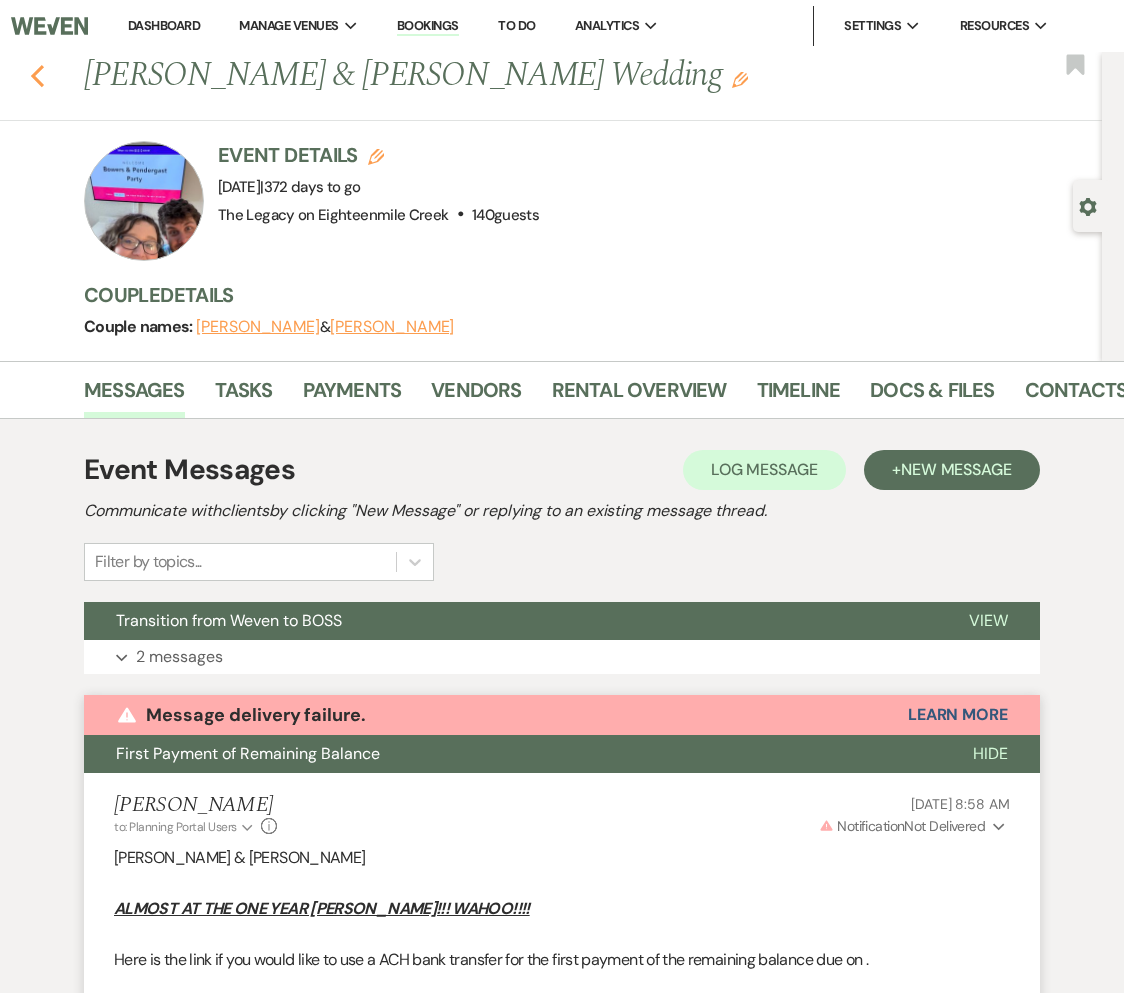 click 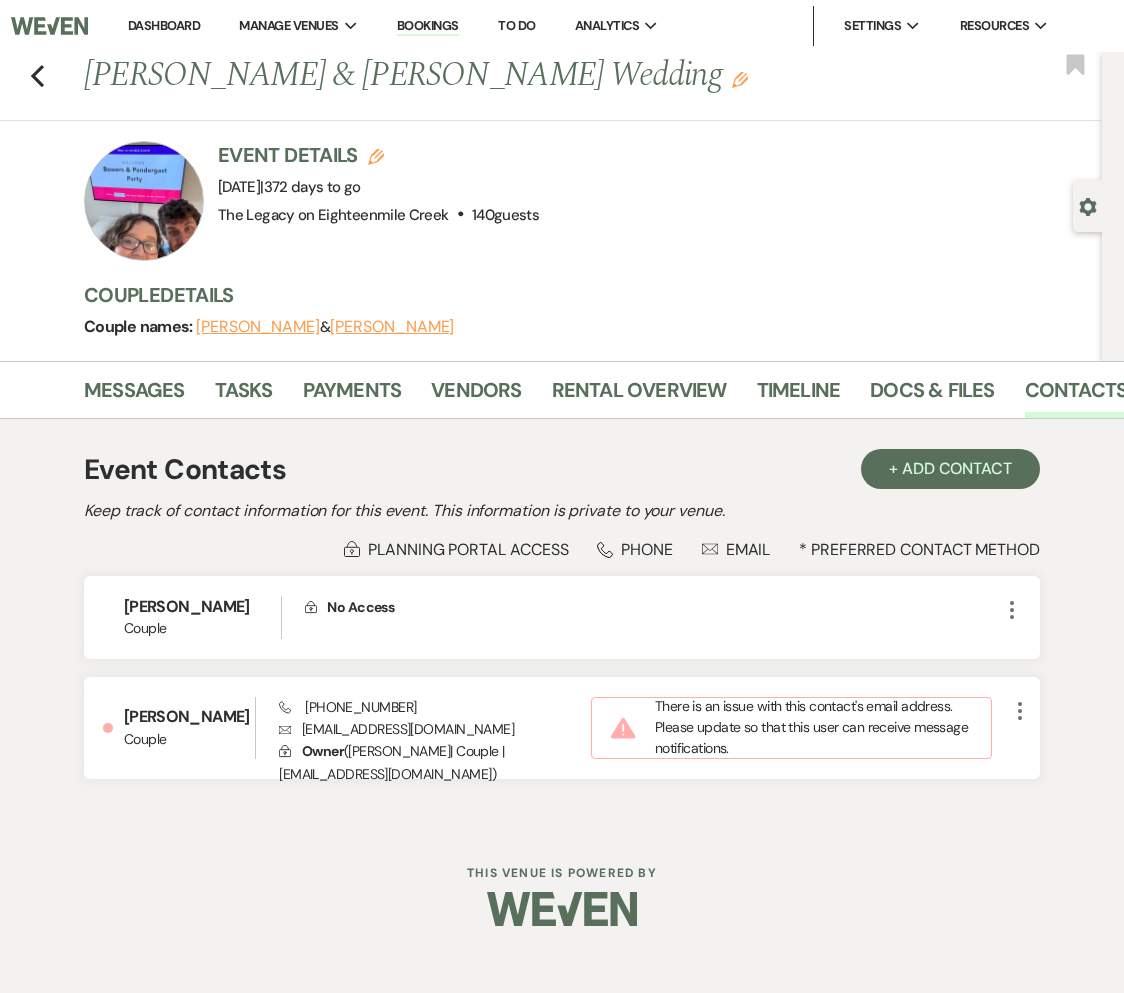 scroll, scrollTop: 0, scrollLeft: 0, axis: both 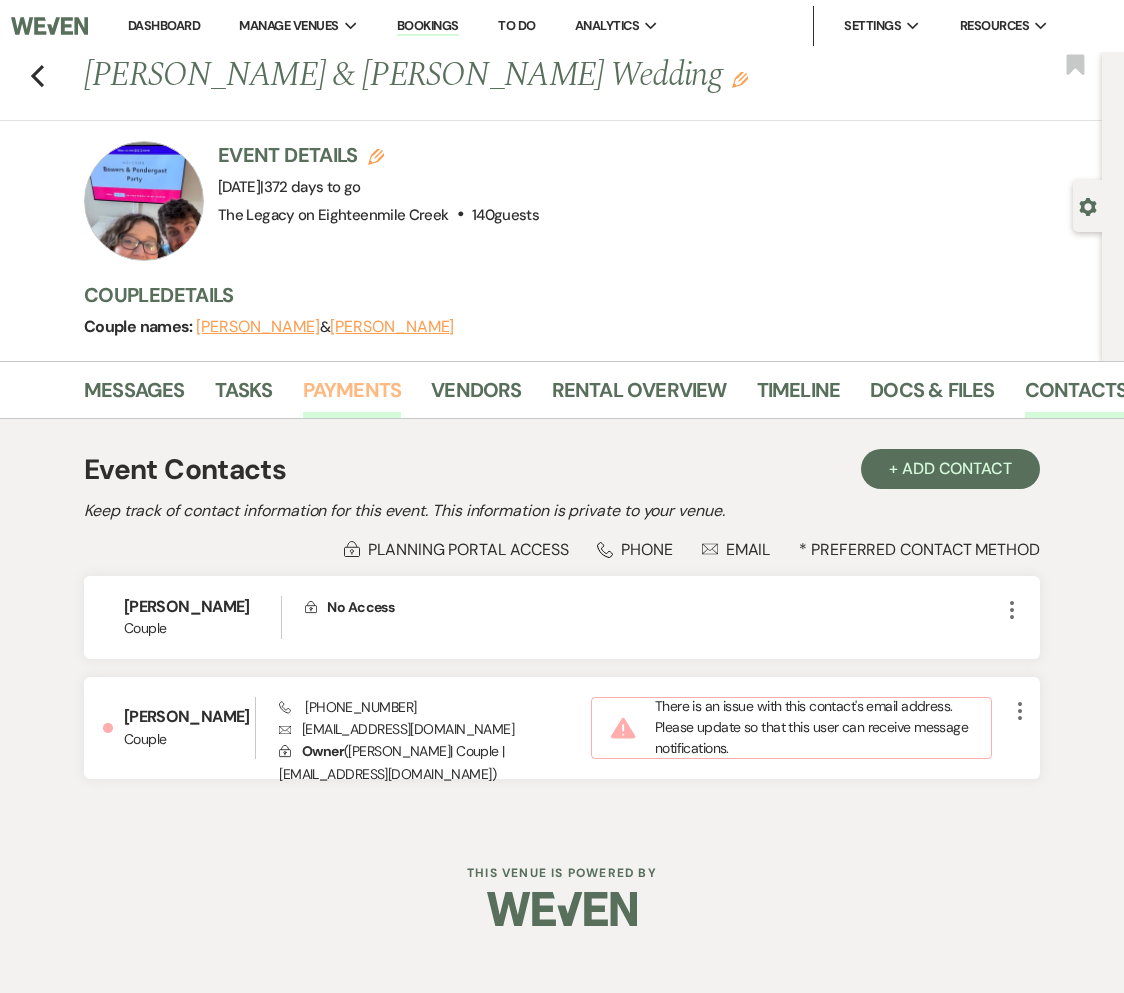 click on "Payments" at bounding box center (352, 396) 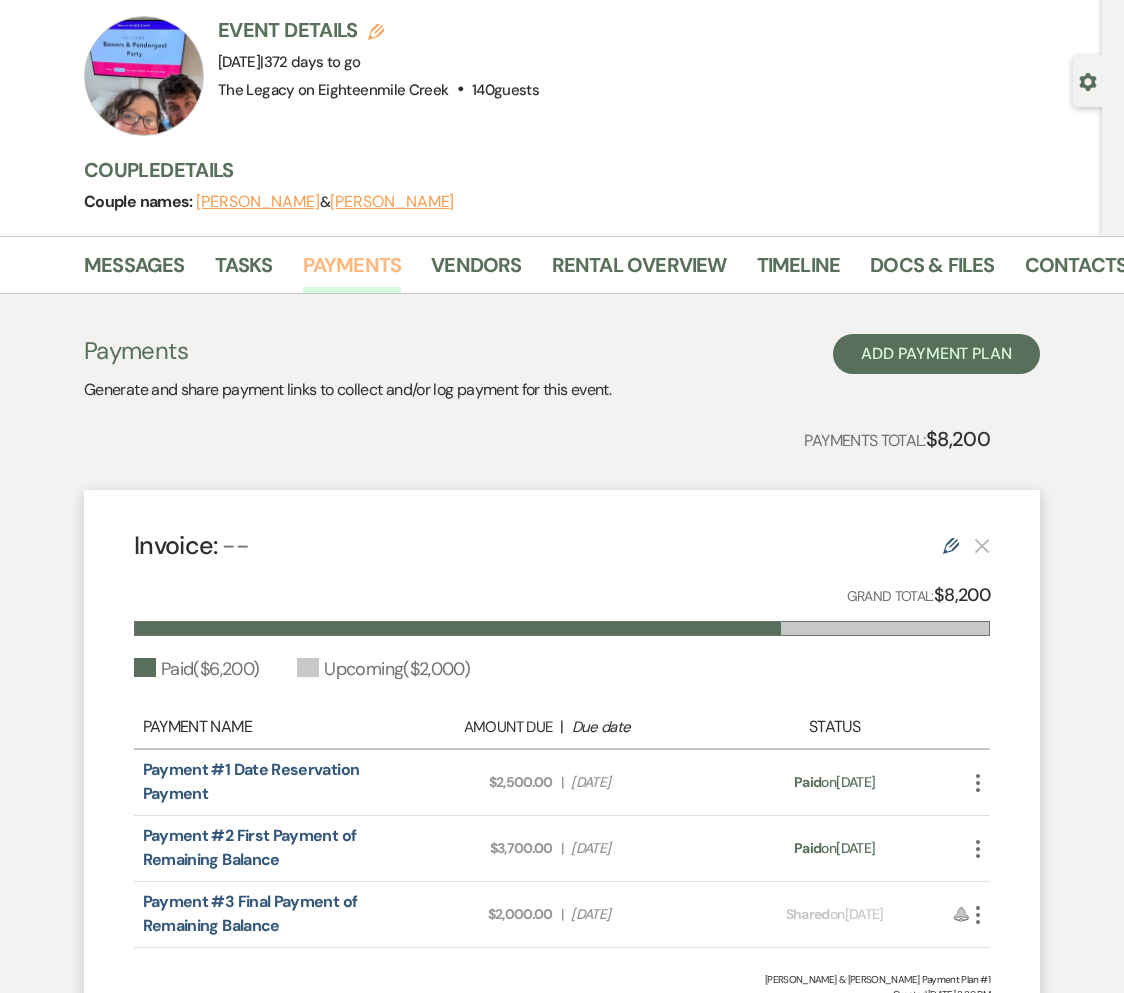 scroll, scrollTop: 0, scrollLeft: 0, axis: both 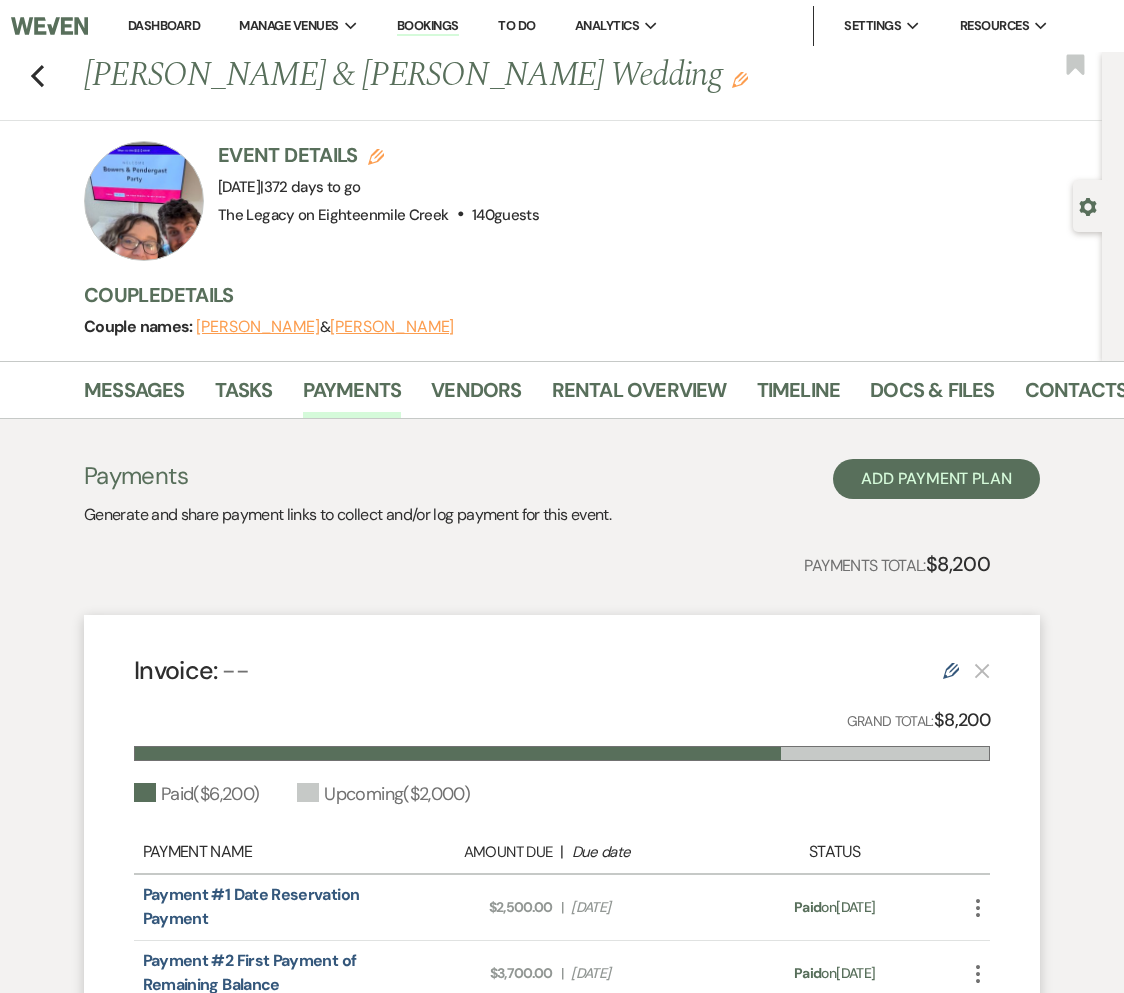 drag, startPoint x: 89, startPoint y: 72, endPoint x: 609, endPoint y: 216, distance: 539.5702 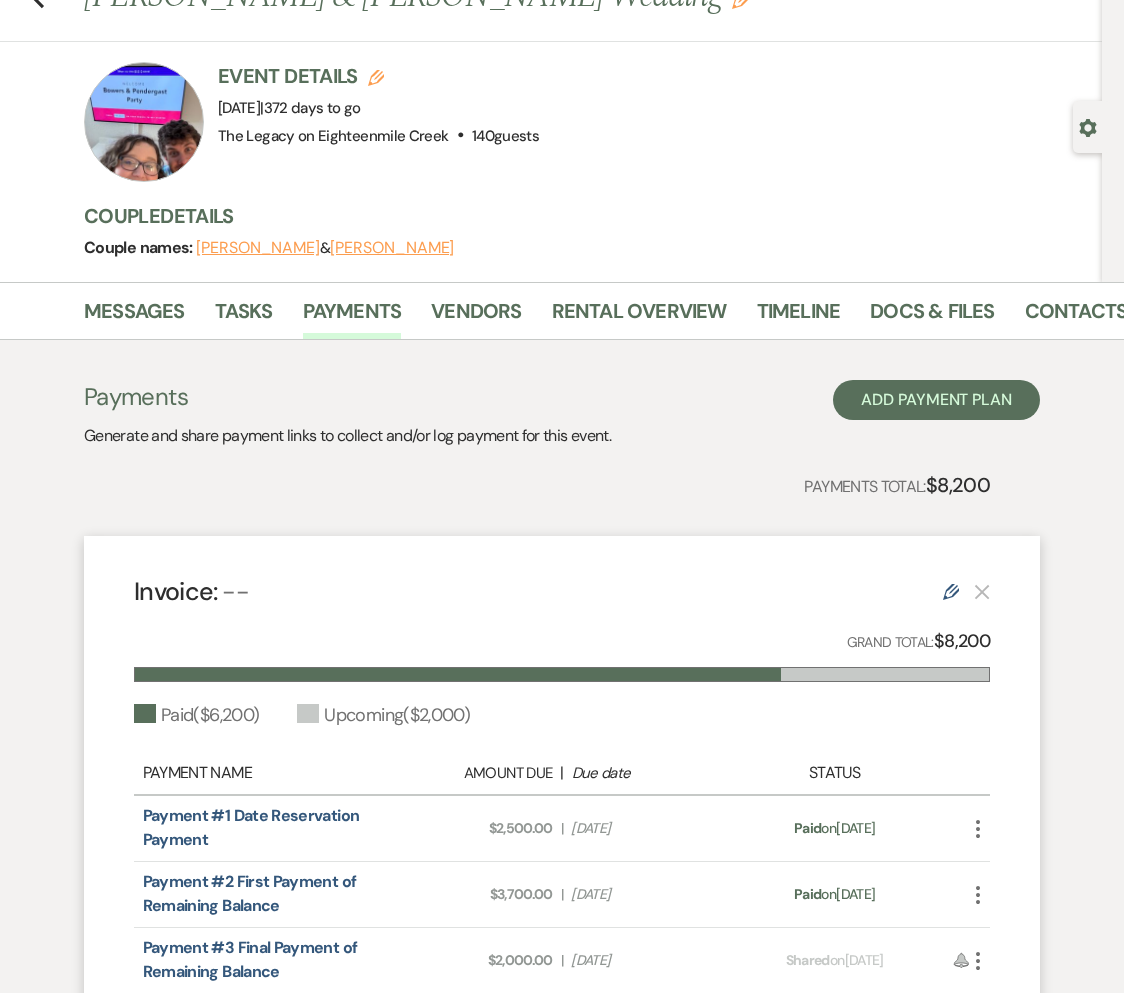 scroll, scrollTop: 133, scrollLeft: 0, axis: vertical 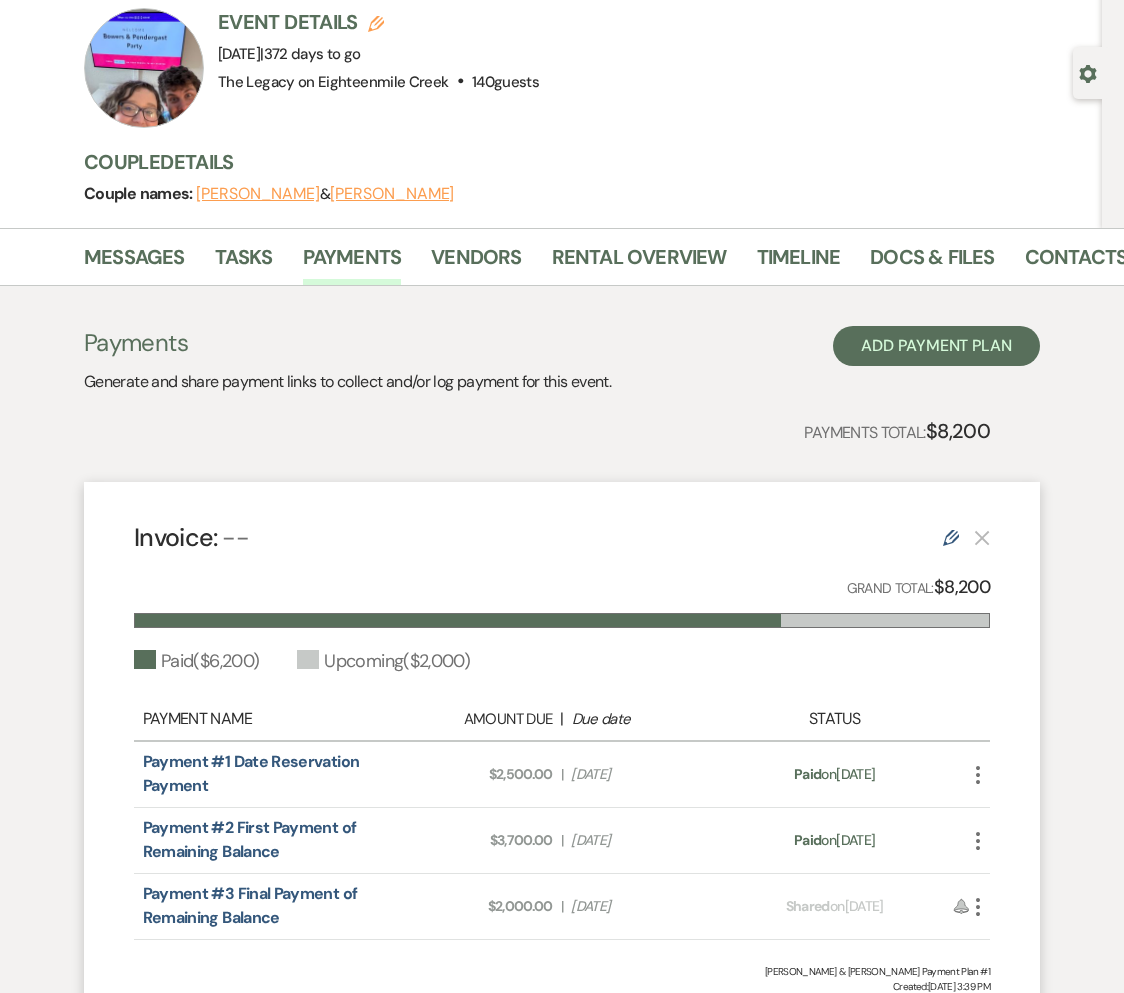 drag, startPoint x: 922, startPoint y: 775, endPoint x: 124, endPoint y: 766, distance: 798.0507 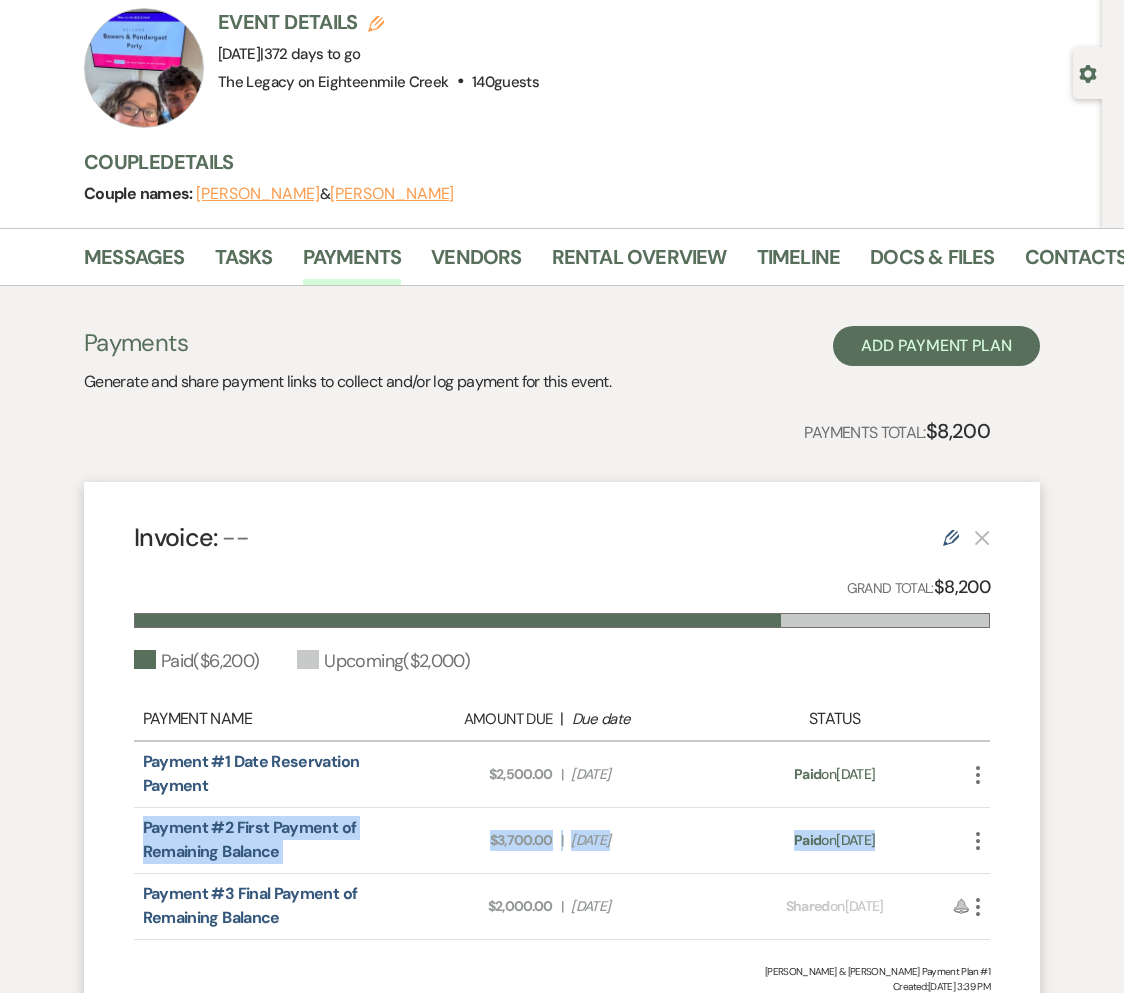drag, startPoint x: 919, startPoint y: 840, endPoint x: 140, endPoint y: 826, distance: 779.1258 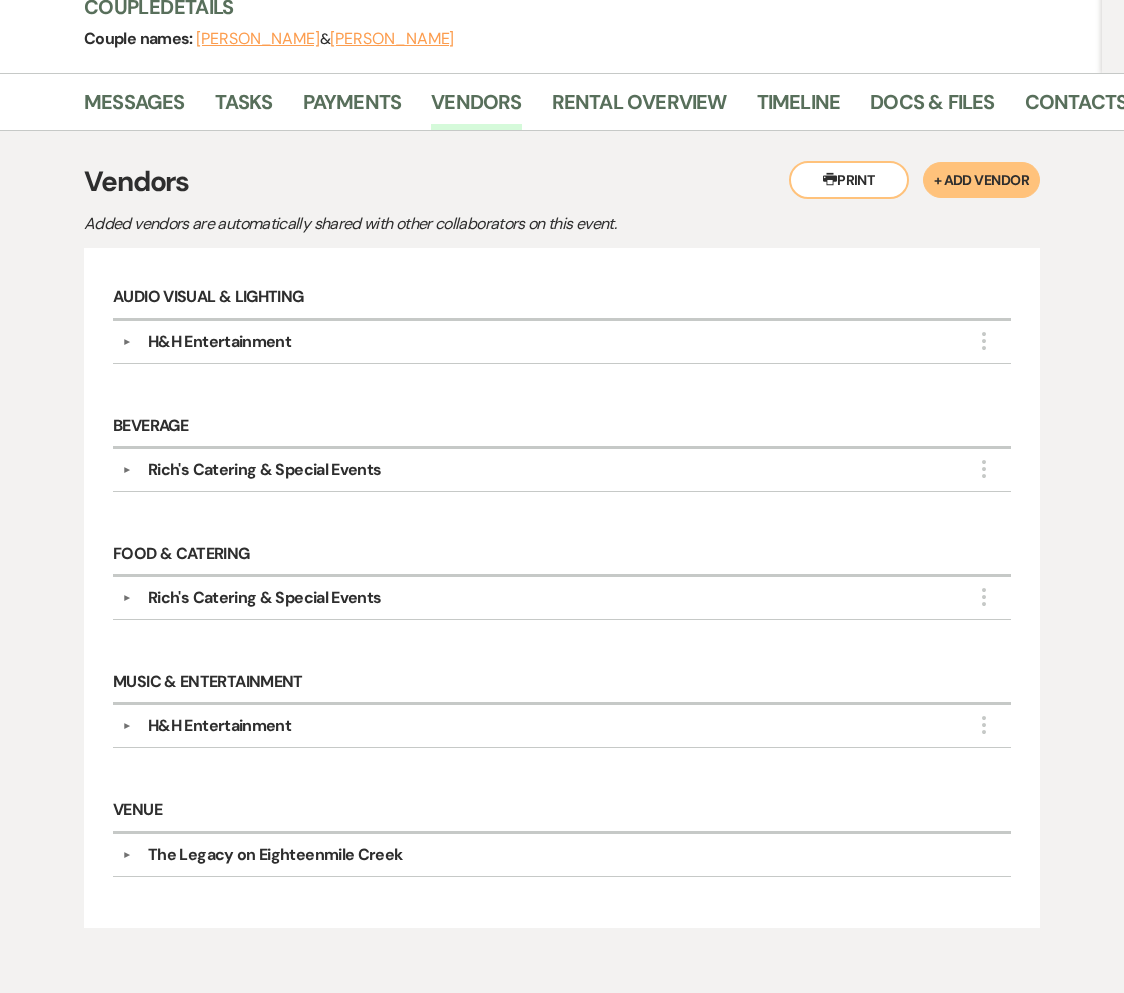scroll, scrollTop: 290, scrollLeft: 0, axis: vertical 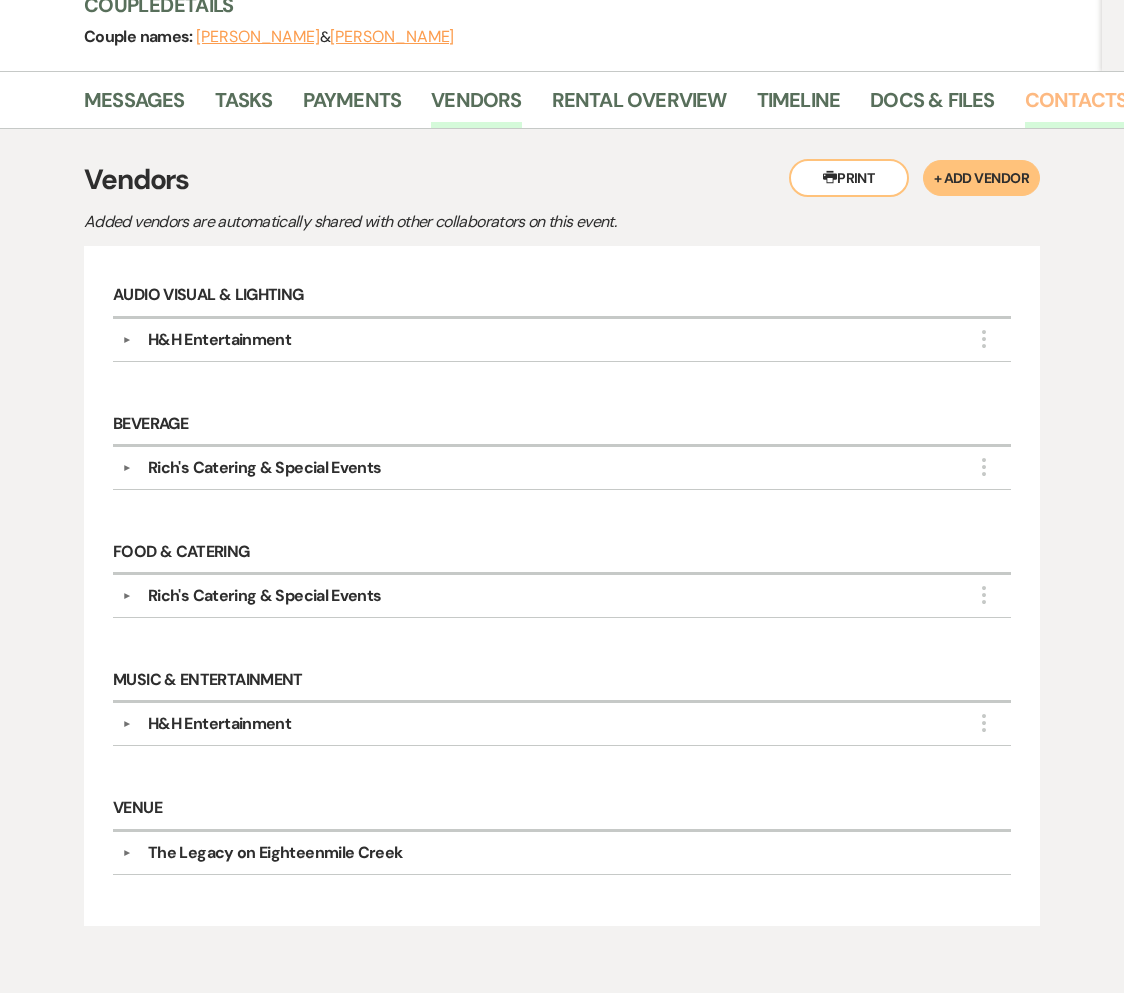 click on "Contacts" at bounding box center (1076, 106) 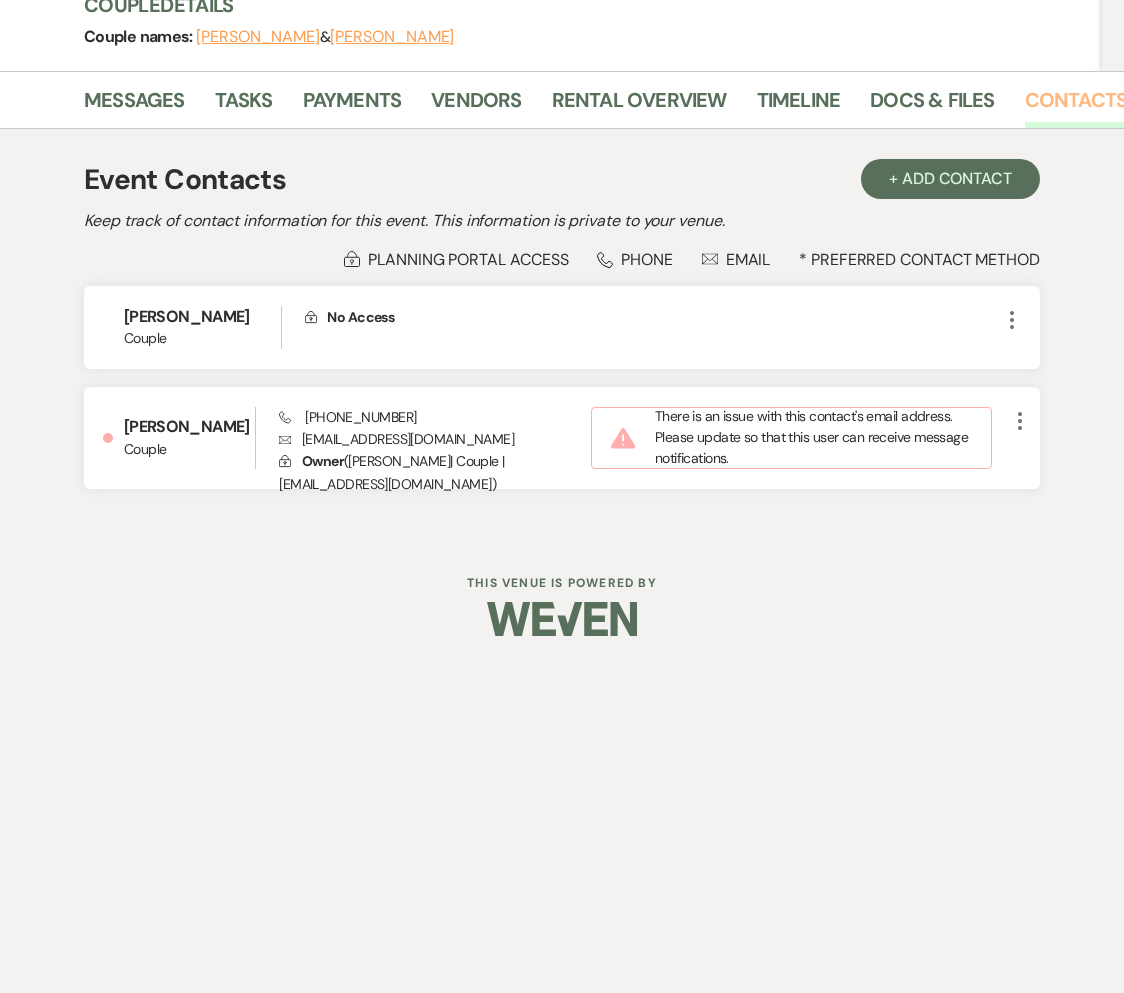 scroll, scrollTop: 0, scrollLeft: 0, axis: both 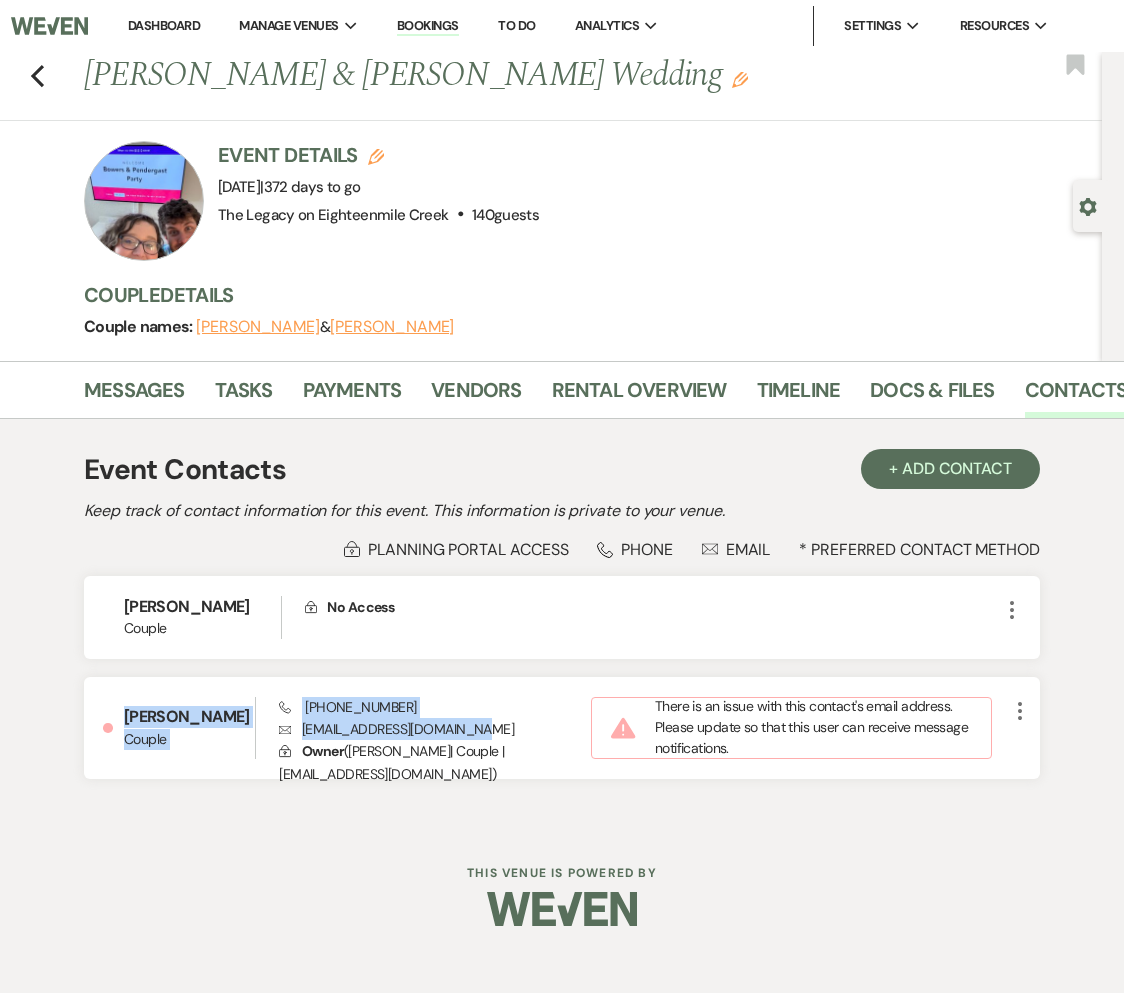drag, startPoint x: 479, startPoint y: 730, endPoint x: -17, endPoint y: 705, distance: 496.62964 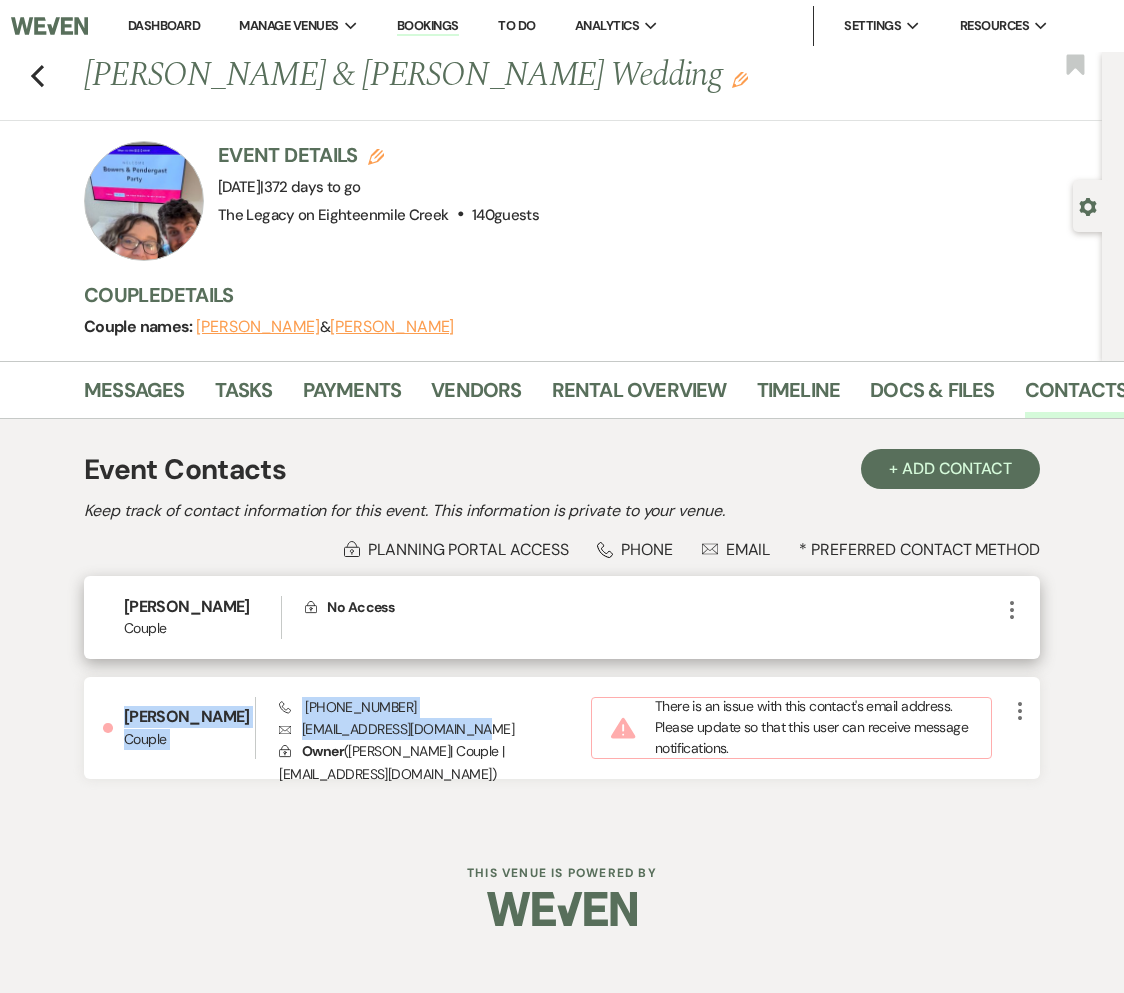 click on "Couple" at bounding box center (202, 628) 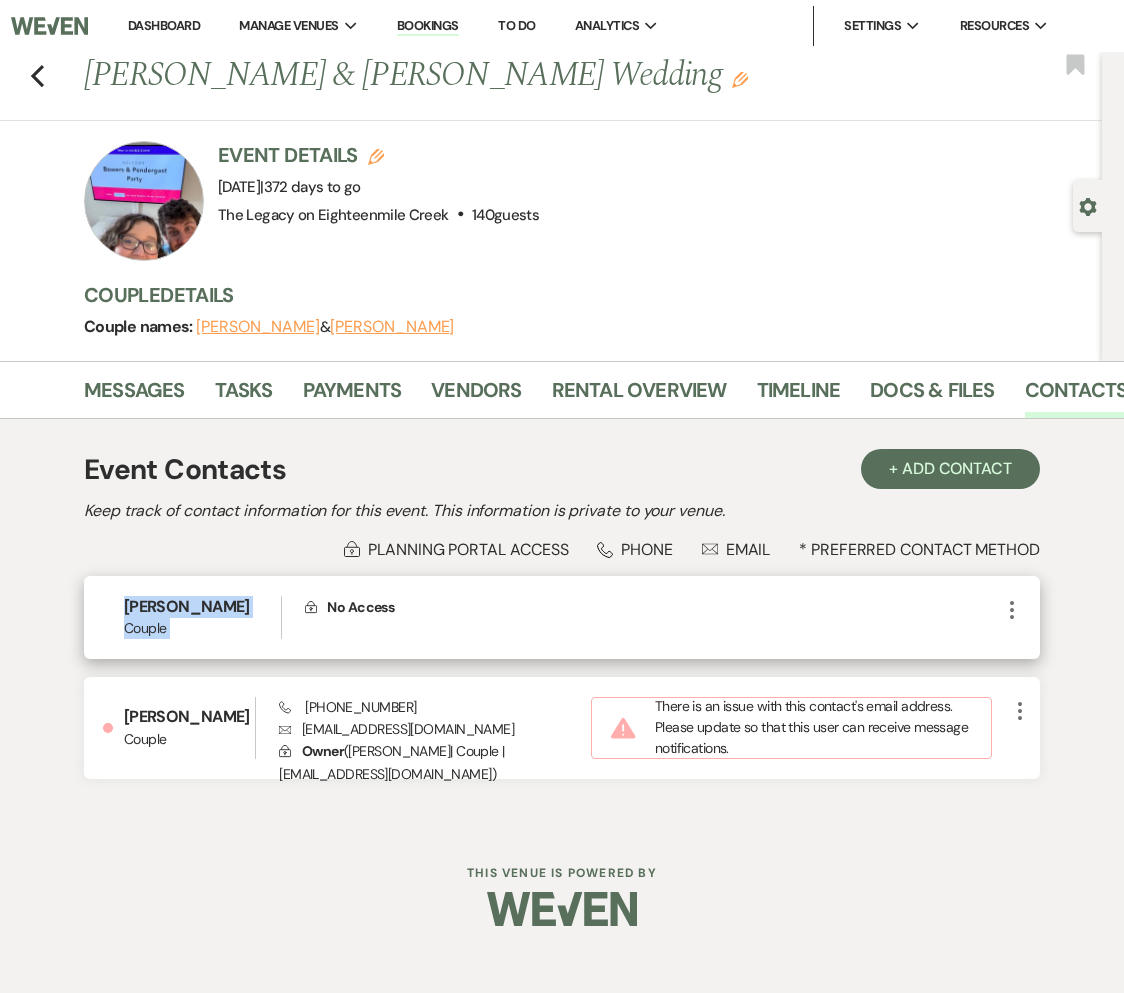 drag, startPoint x: 162, startPoint y: 624, endPoint x: 101, endPoint y: 599, distance: 65.9242 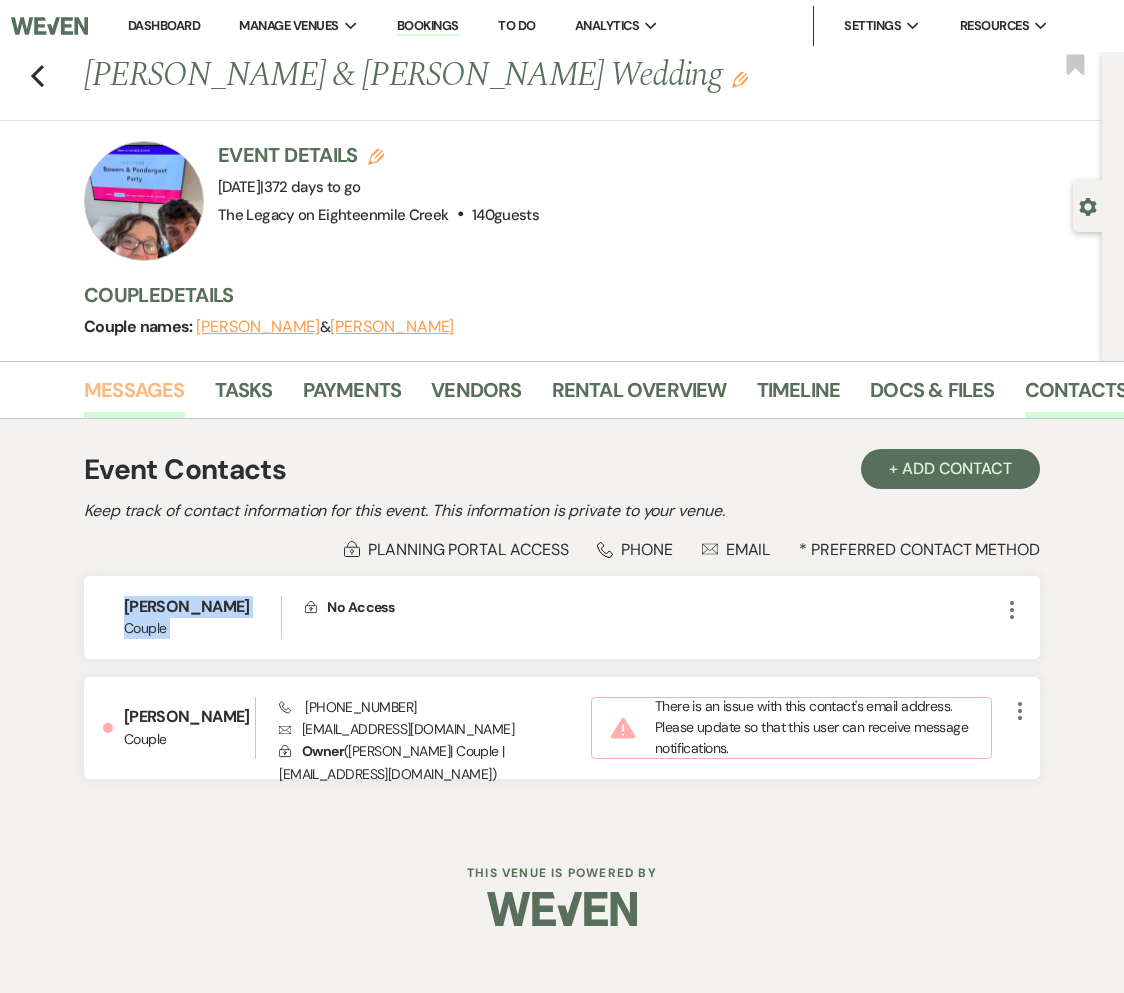 click on "Messages" at bounding box center [134, 396] 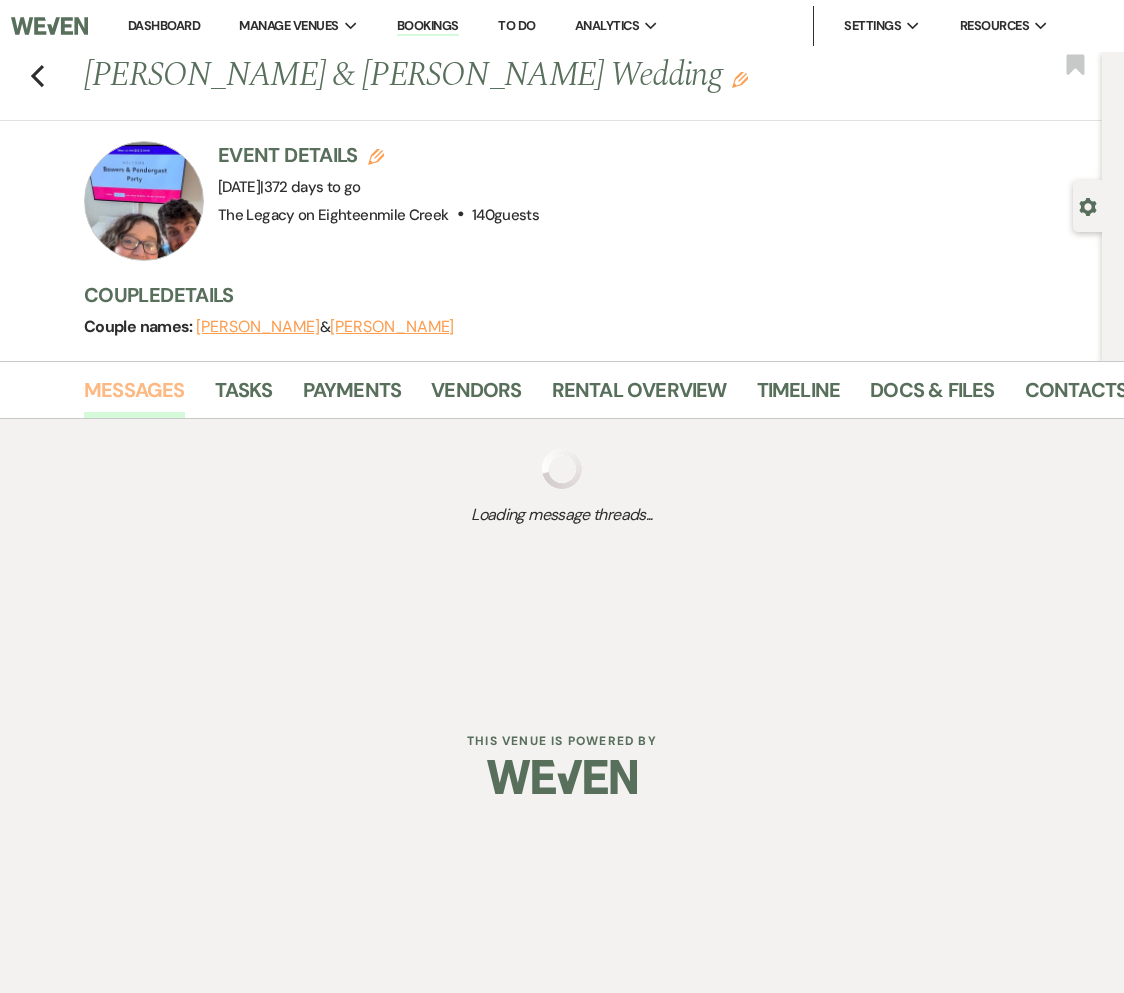 click on "Messages" at bounding box center [134, 396] 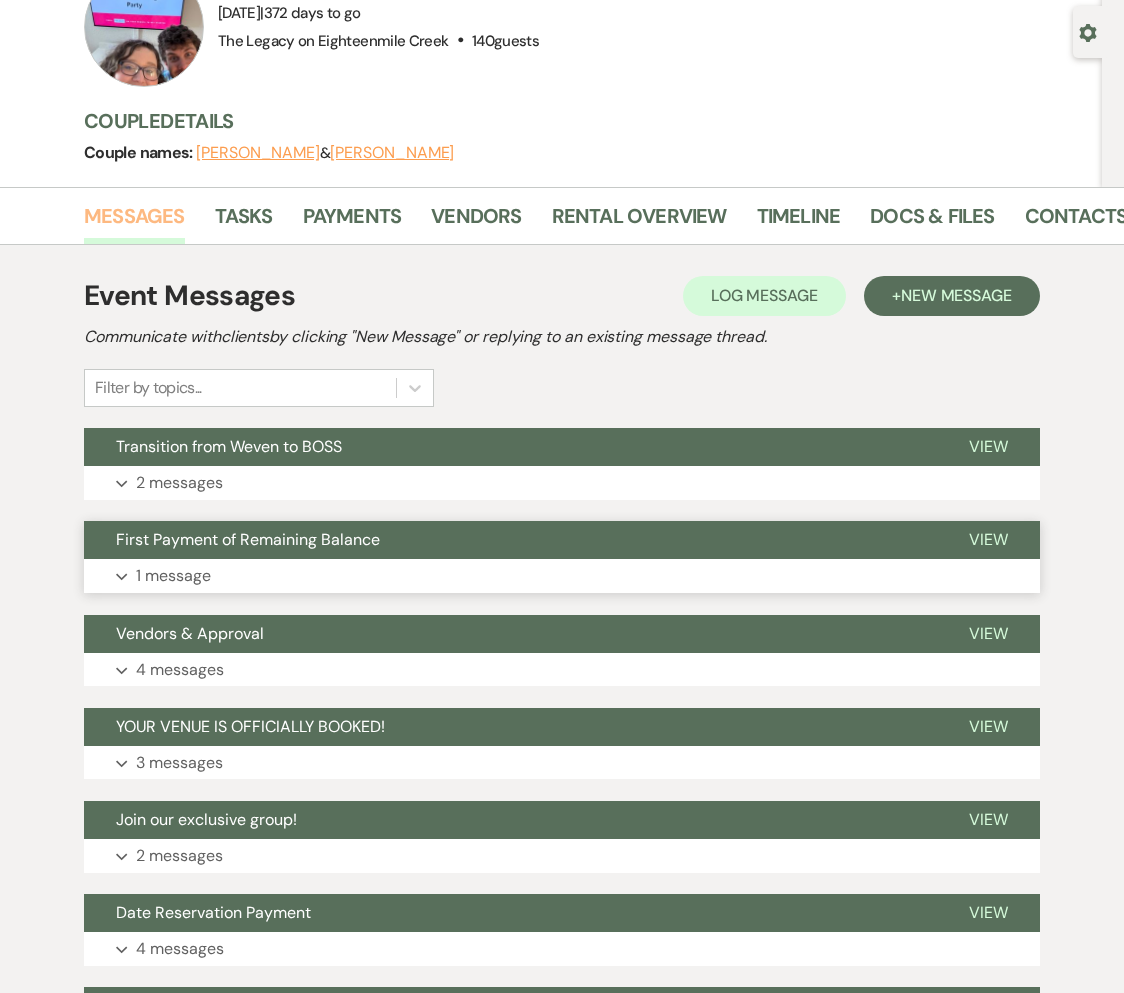 scroll, scrollTop: 182, scrollLeft: 0, axis: vertical 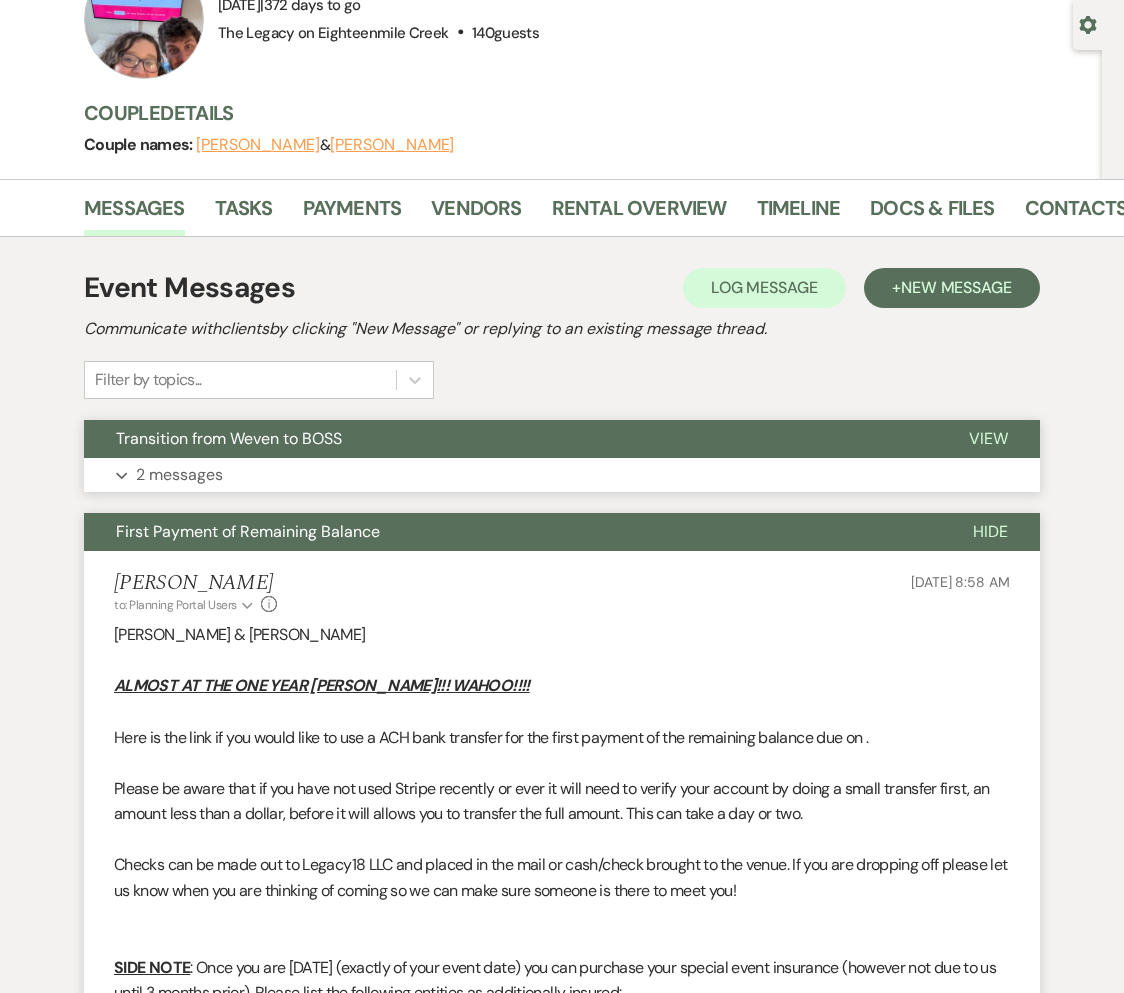 click on "Transition from Weven to BOSS" at bounding box center [510, 439] 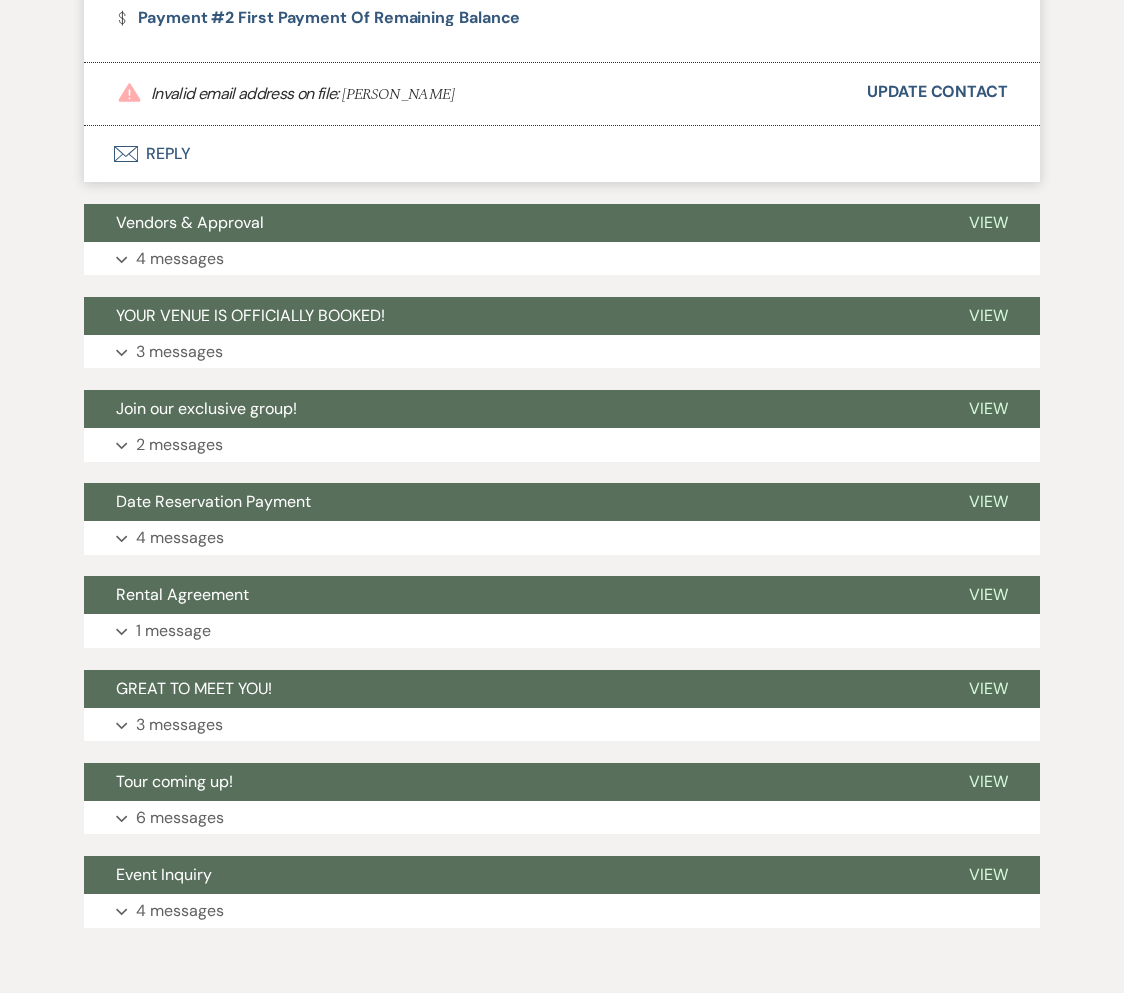 scroll, scrollTop: 2500, scrollLeft: 0, axis: vertical 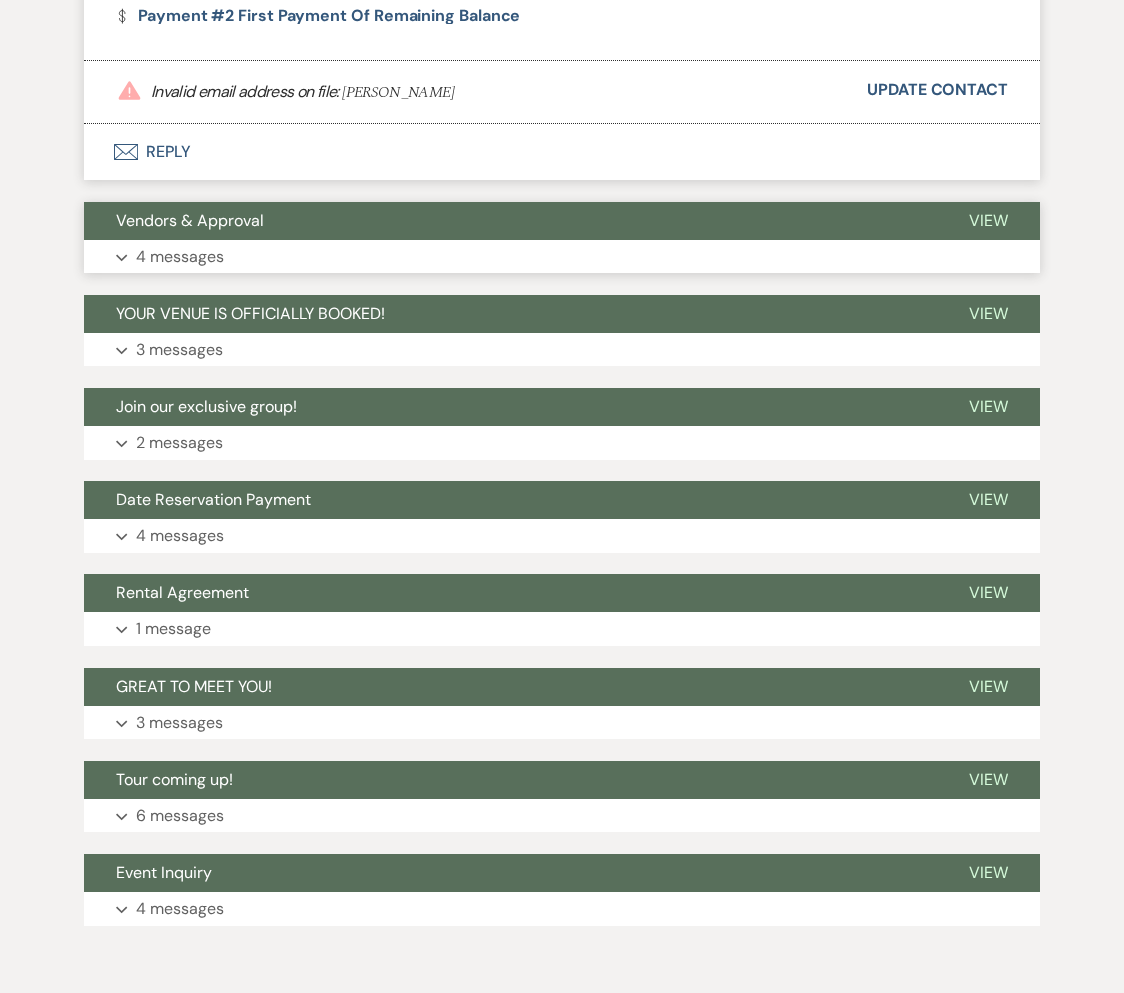click on "Vendors & Approval" at bounding box center [510, 221] 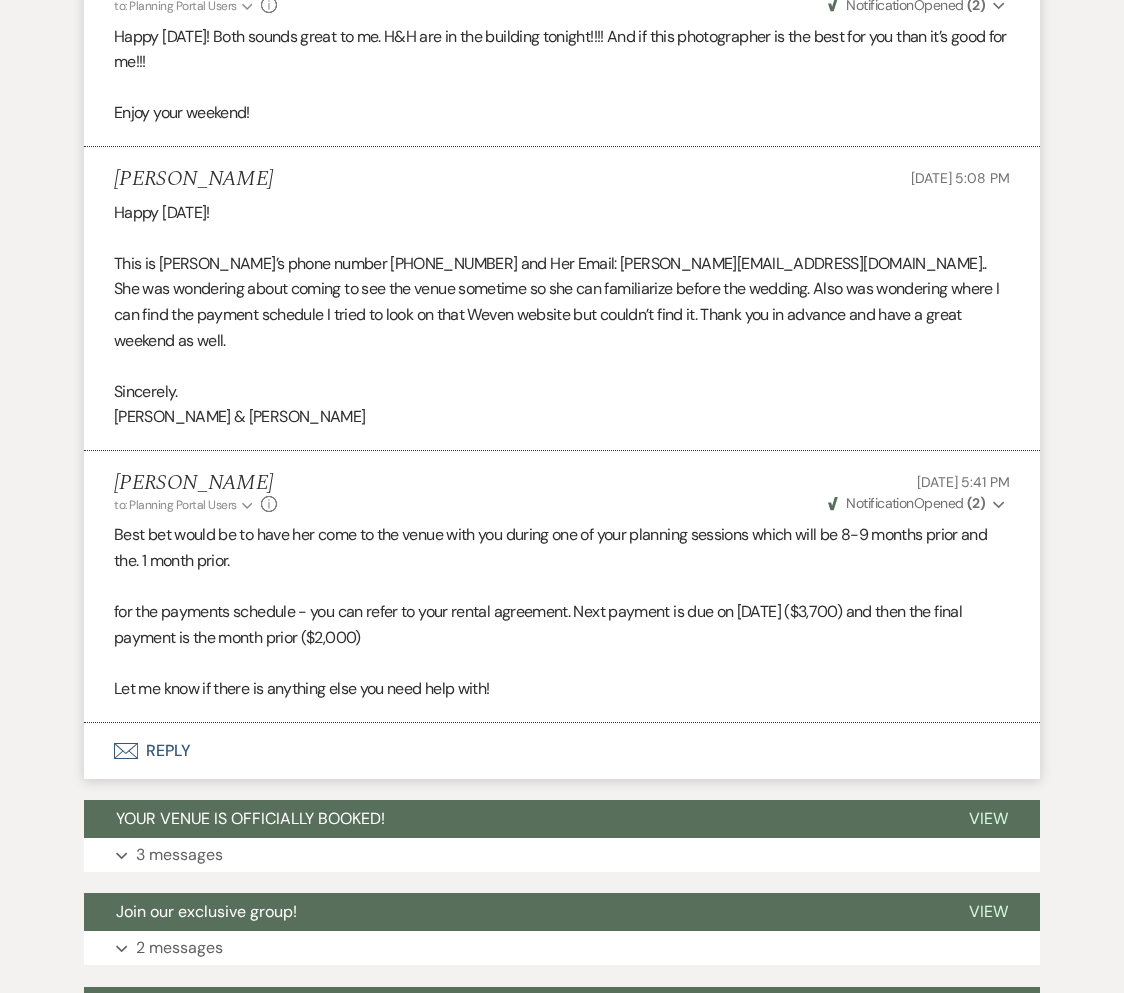 scroll, scrollTop: 3131, scrollLeft: 0, axis: vertical 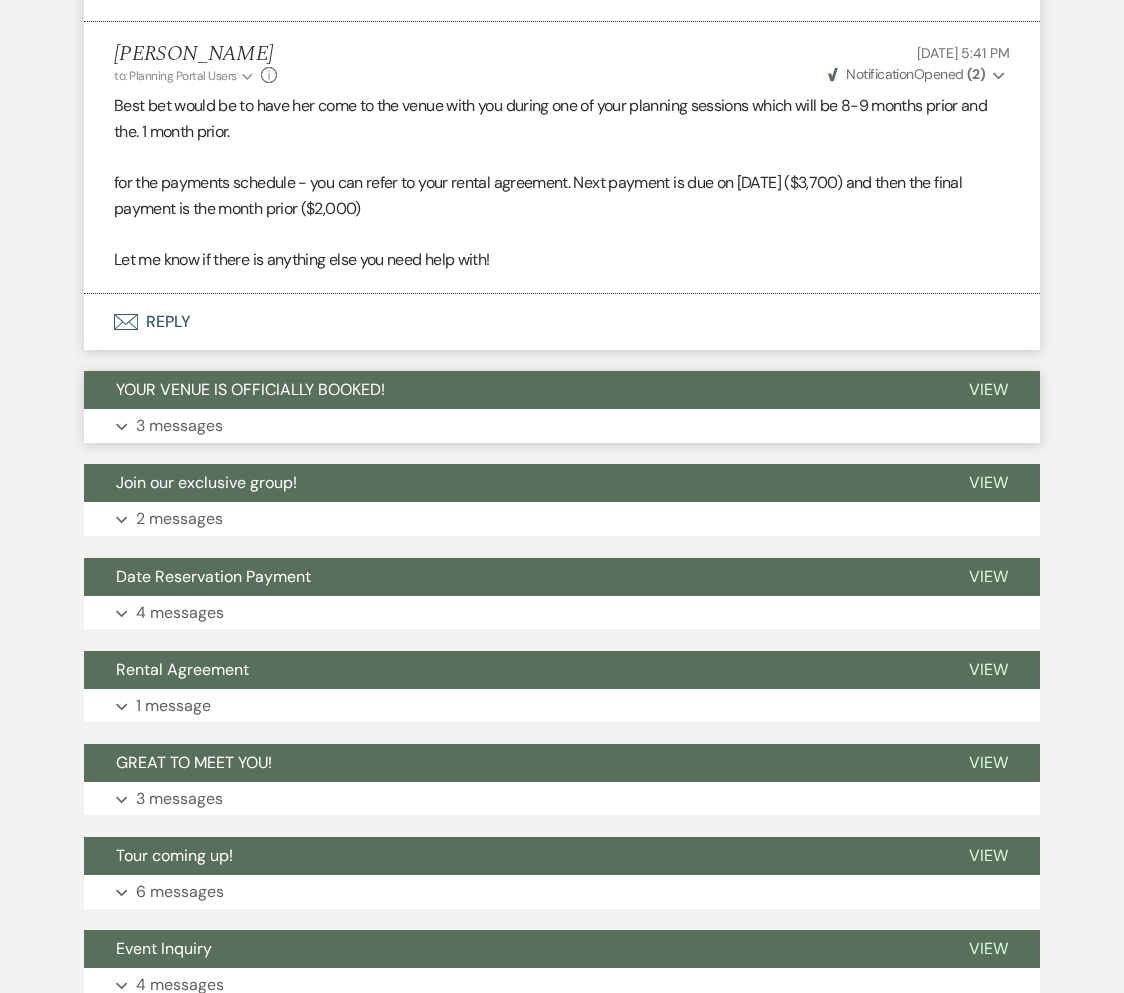 click on "YOUR VENUE IS OFFICIALLY BOOKED!" at bounding box center (510, 390) 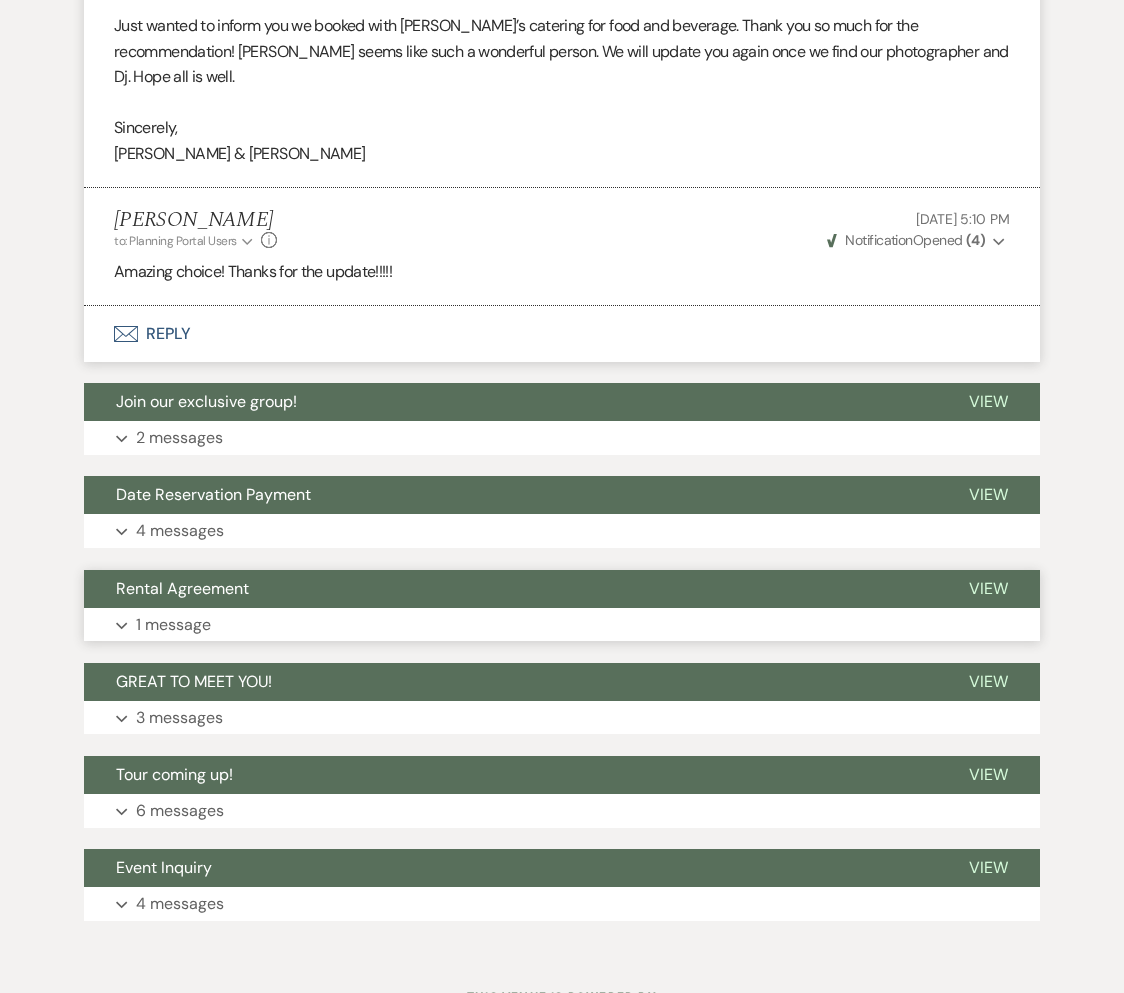 scroll, scrollTop: 4915, scrollLeft: 0, axis: vertical 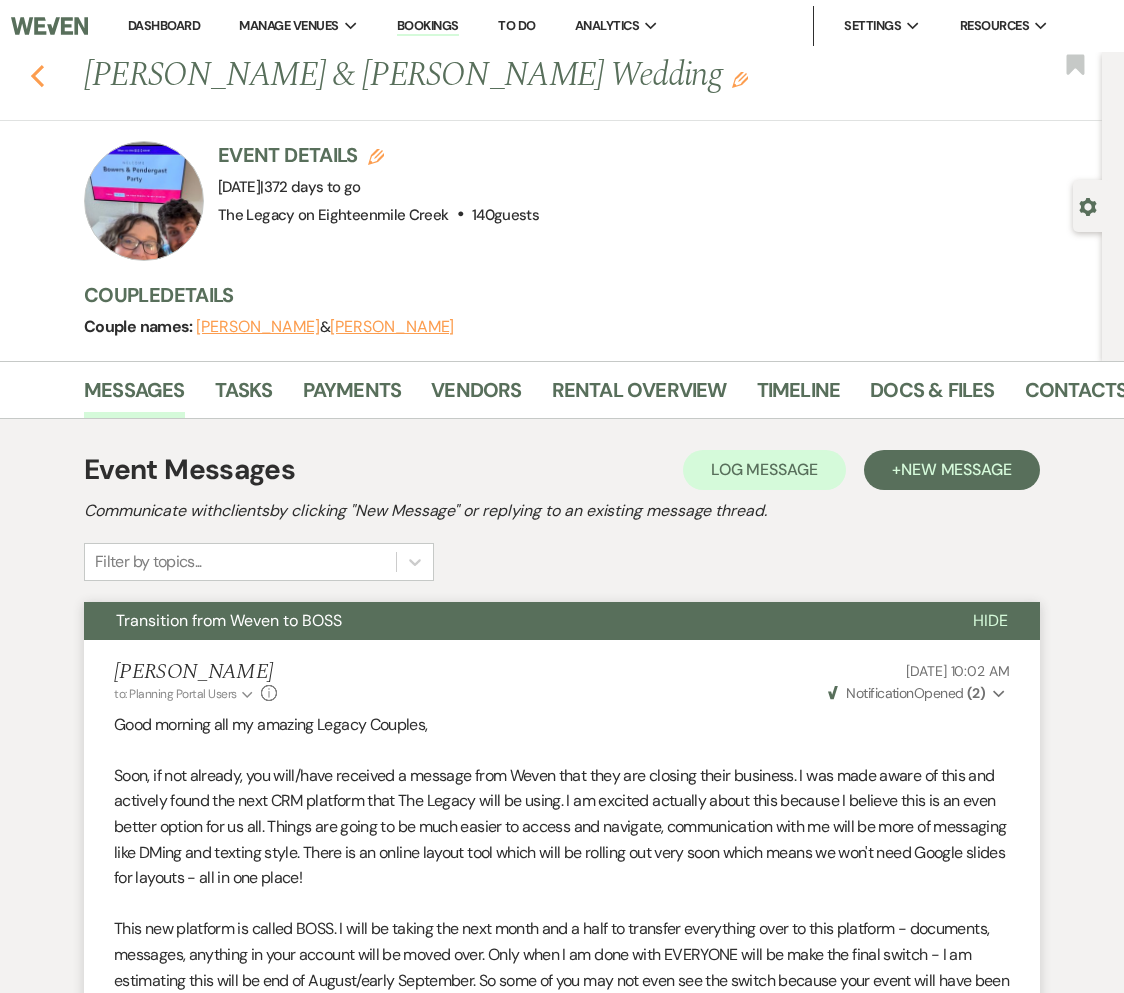 click on "Previous" 